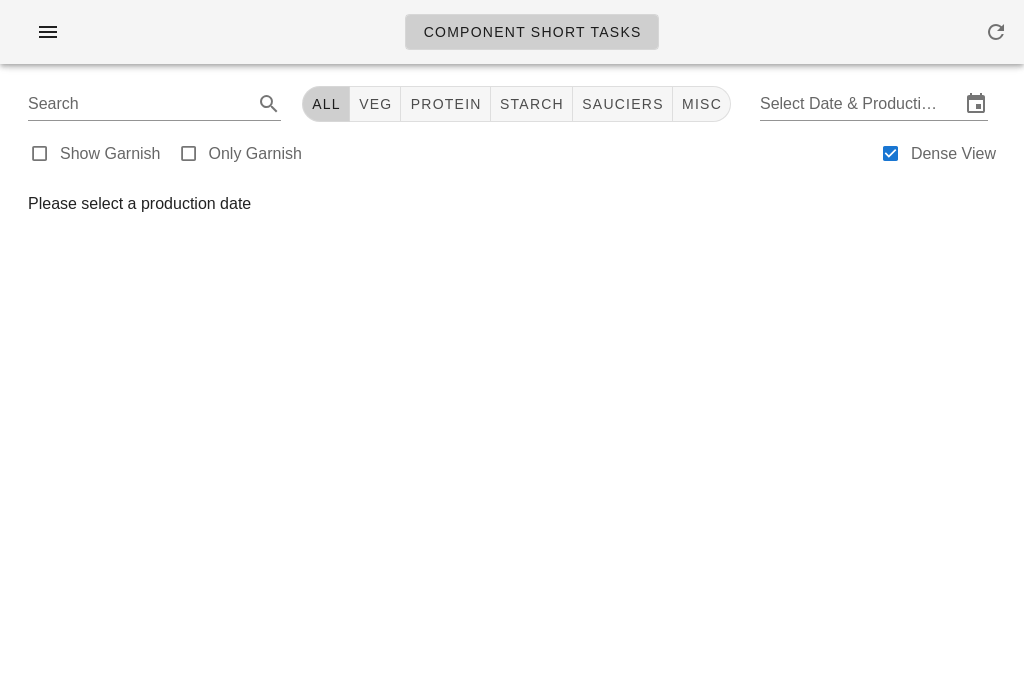 scroll, scrollTop: 0, scrollLeft: 0, axis: both 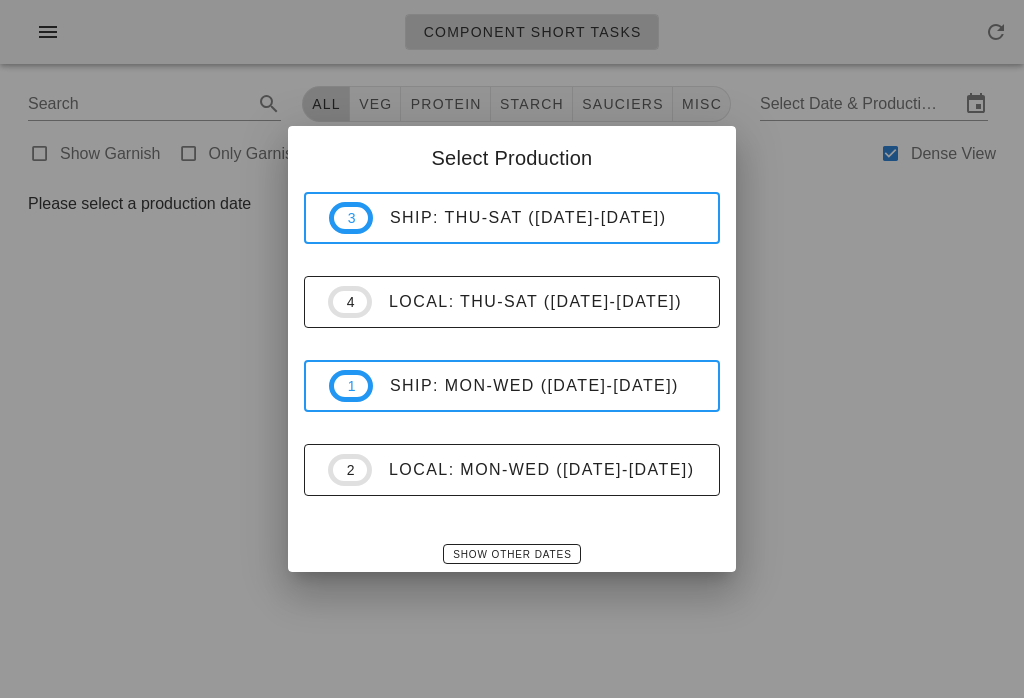 click on "4   local: Thu-Sat (Jul 10-Jul 12)" at bounding box center [512, 302] 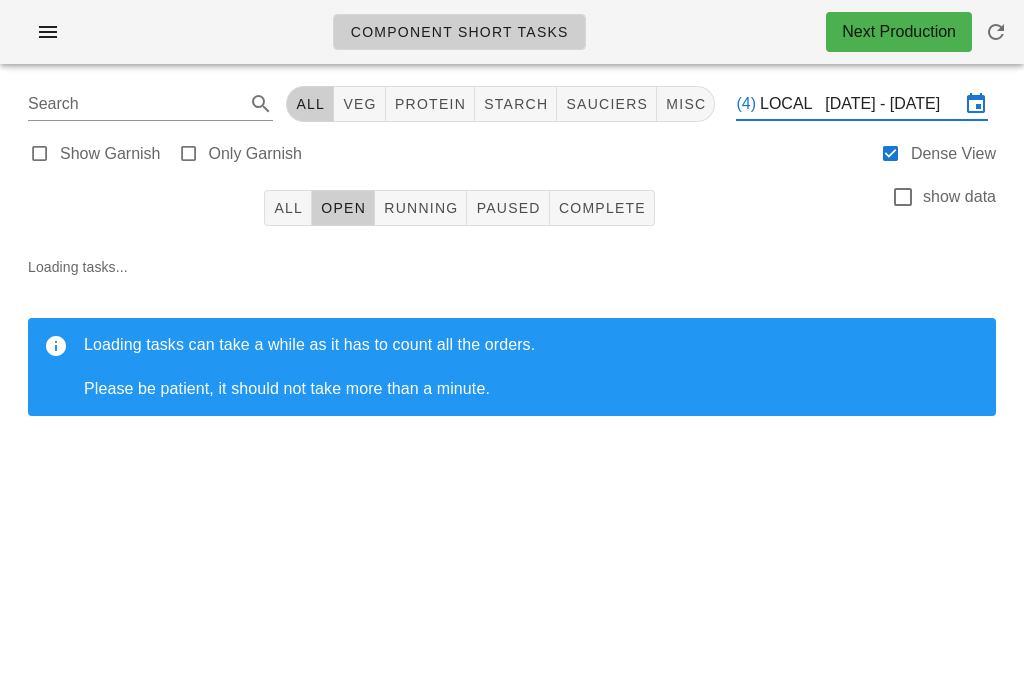 click at bounding box center (48, 32) 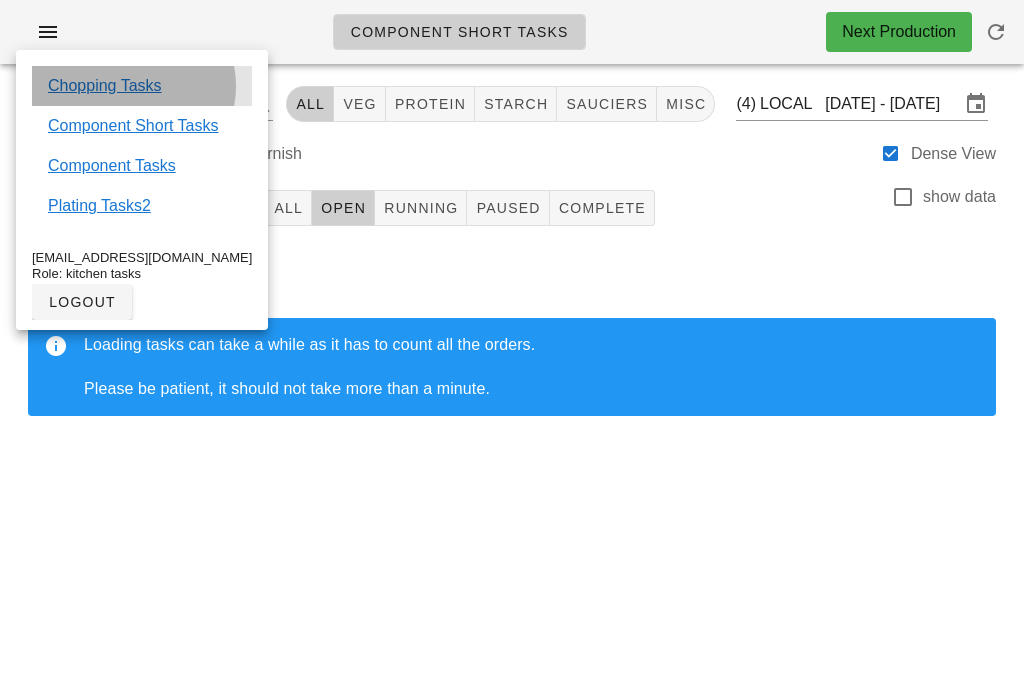 click on "Chopping Tasks" at bounding box center [105, 86] 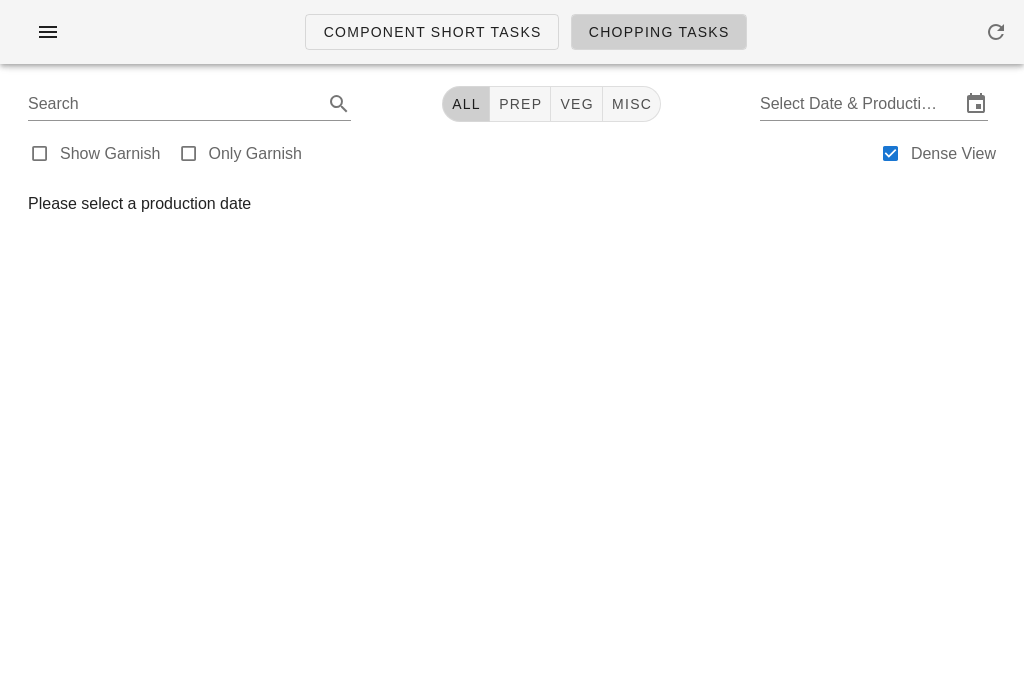 click on "Select Date & Production Cycle" at bounding box center [860, 104] 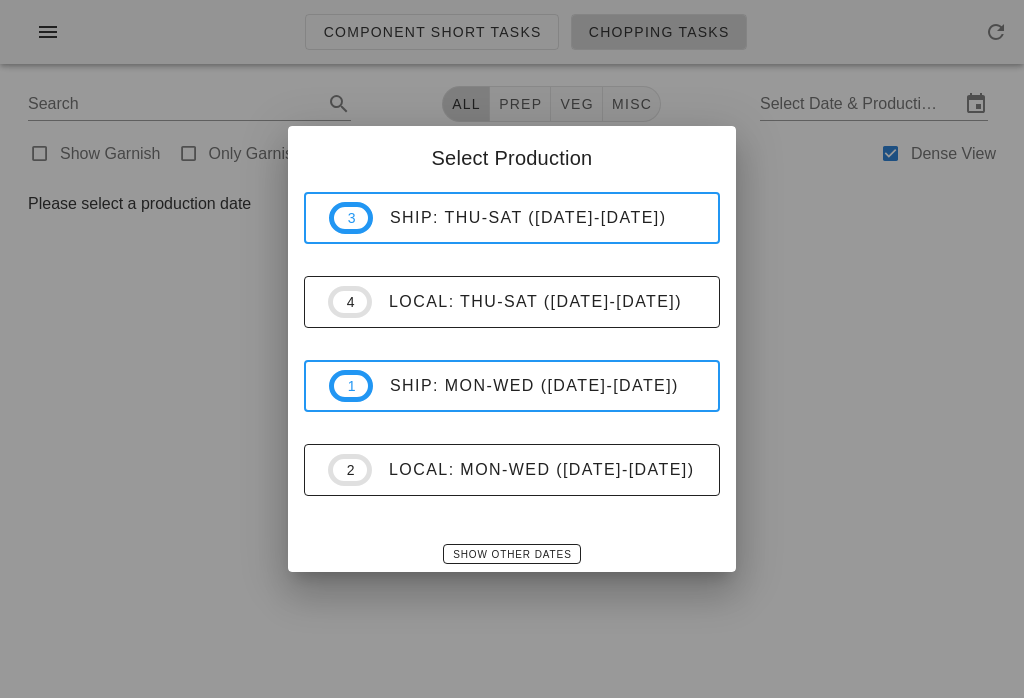 click on "local: Thu-Sat (Jul 10-Jul 12)" at bounding box center [534, 302] 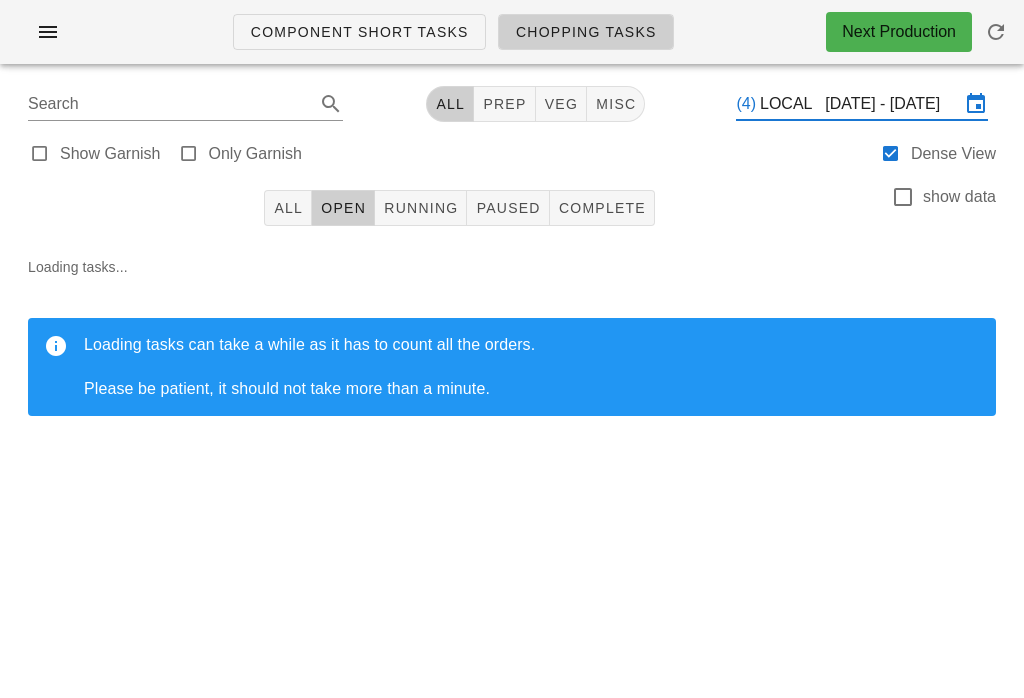 click on "veg" at bounding box center (561, 104) 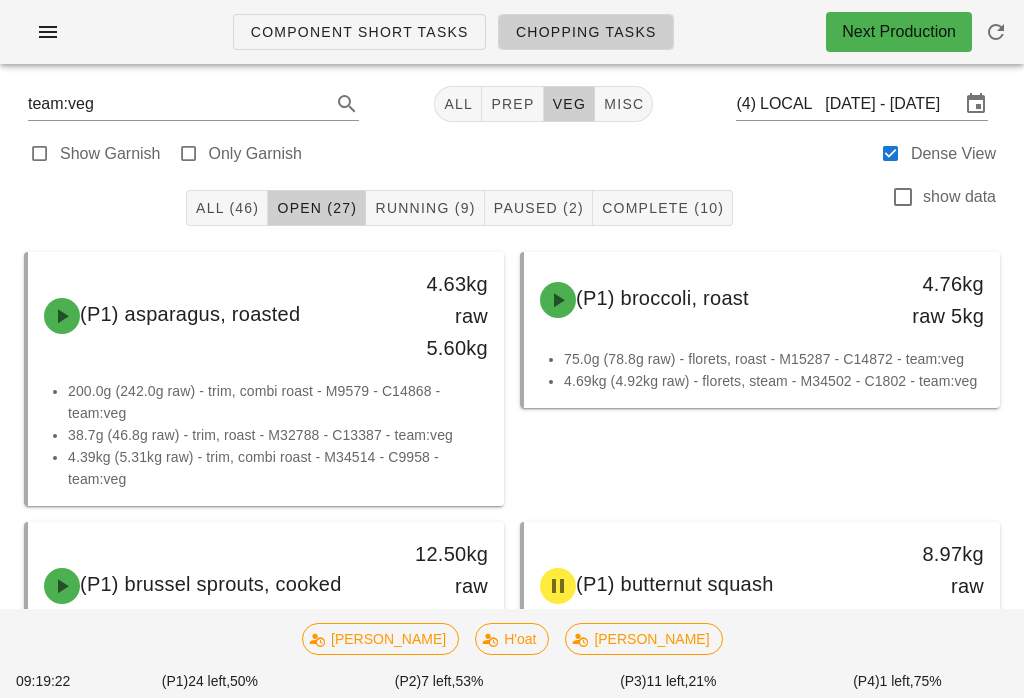 click on "Running (9)" at bounding box center [424, 208] 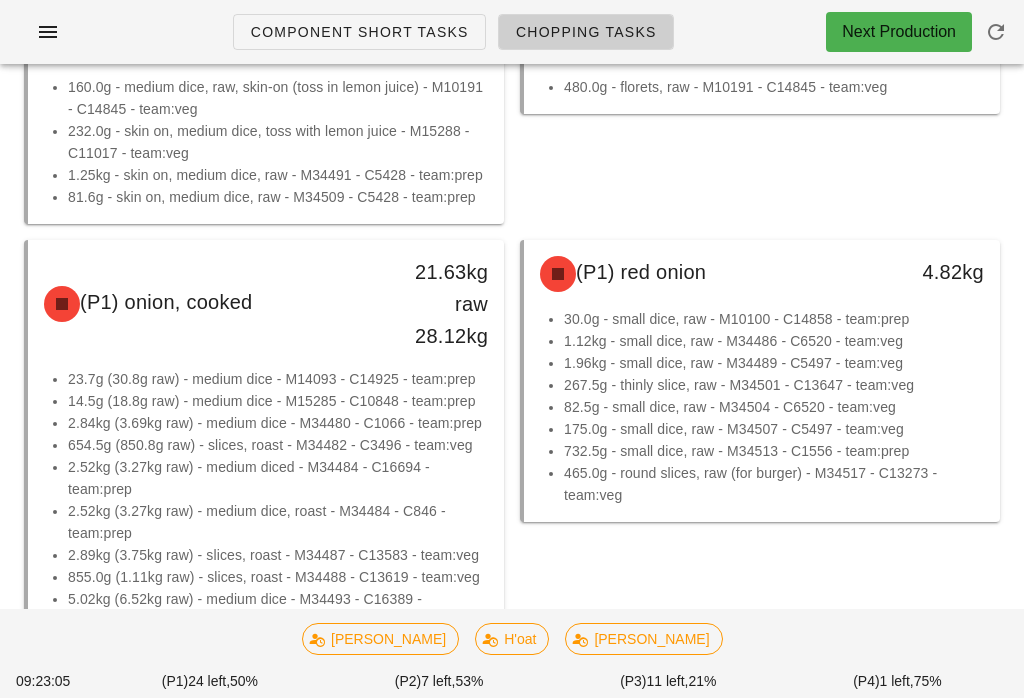 scroll, scrollTop: 0, scrollLeft: 0, axis: both 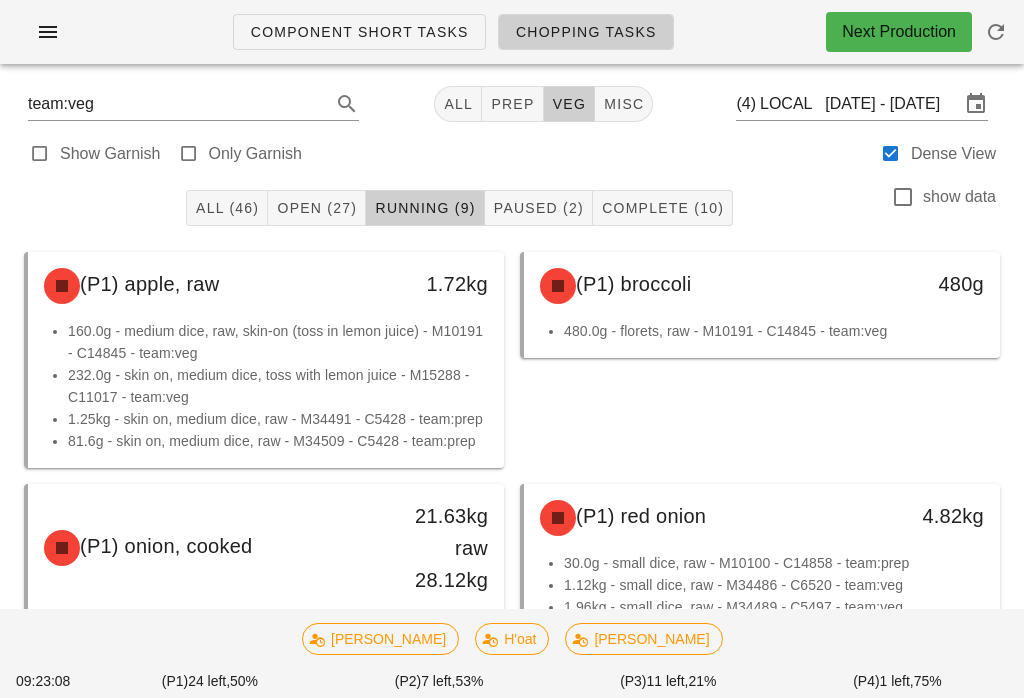 click on "Open (27)" at bounding box center (316, 208) 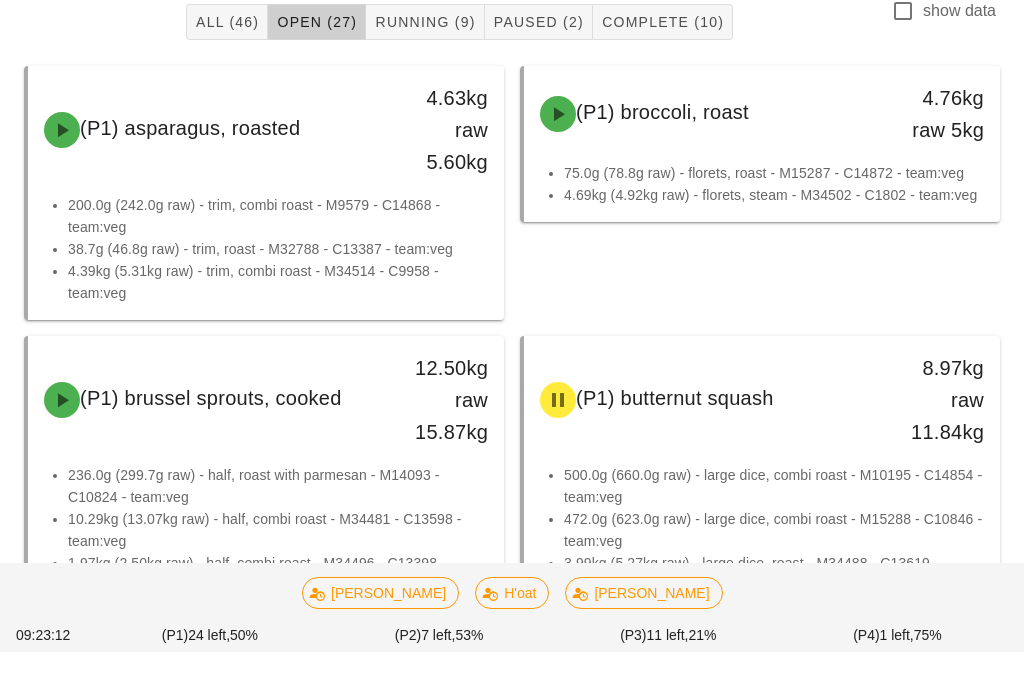 scroll, scrollTop: 285, scrollLeft: 0, axis: vertical 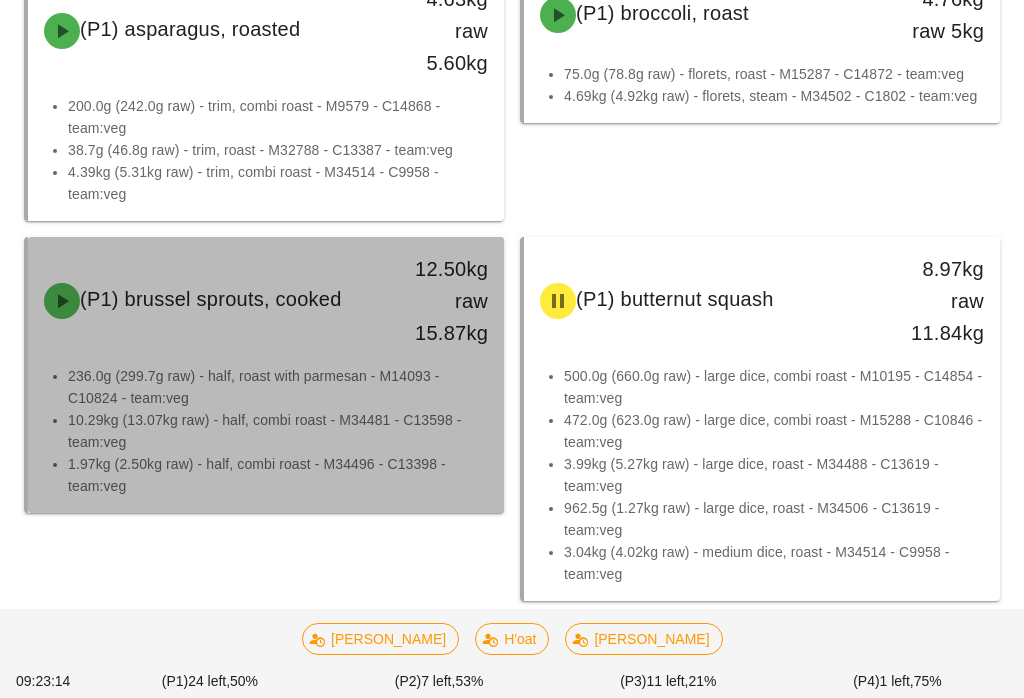 click on "(P1) brussel sprouts, cooked" at bounding box center (207, 301) 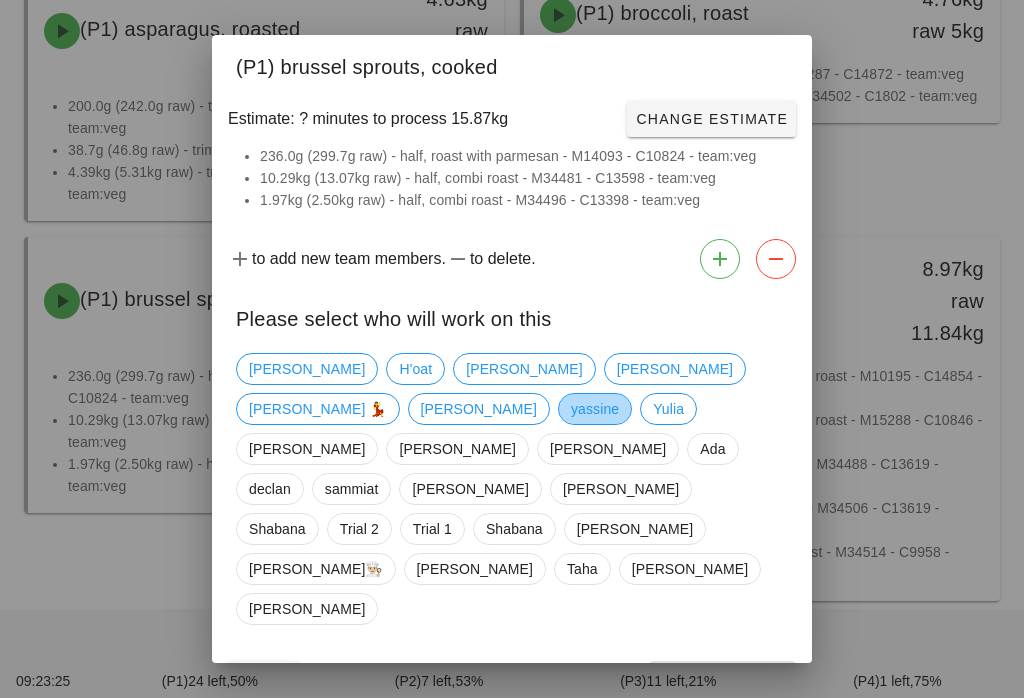 click on "yassine" at bounding box center [595, 409] 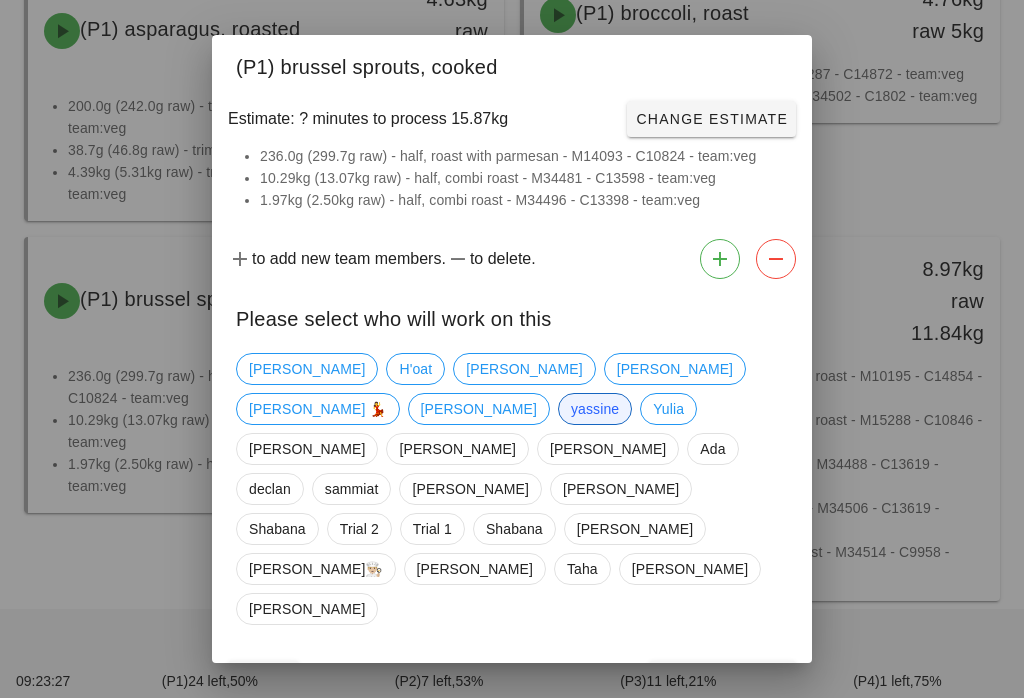 click on "Confirm Start" at bounding box center [722, 679] 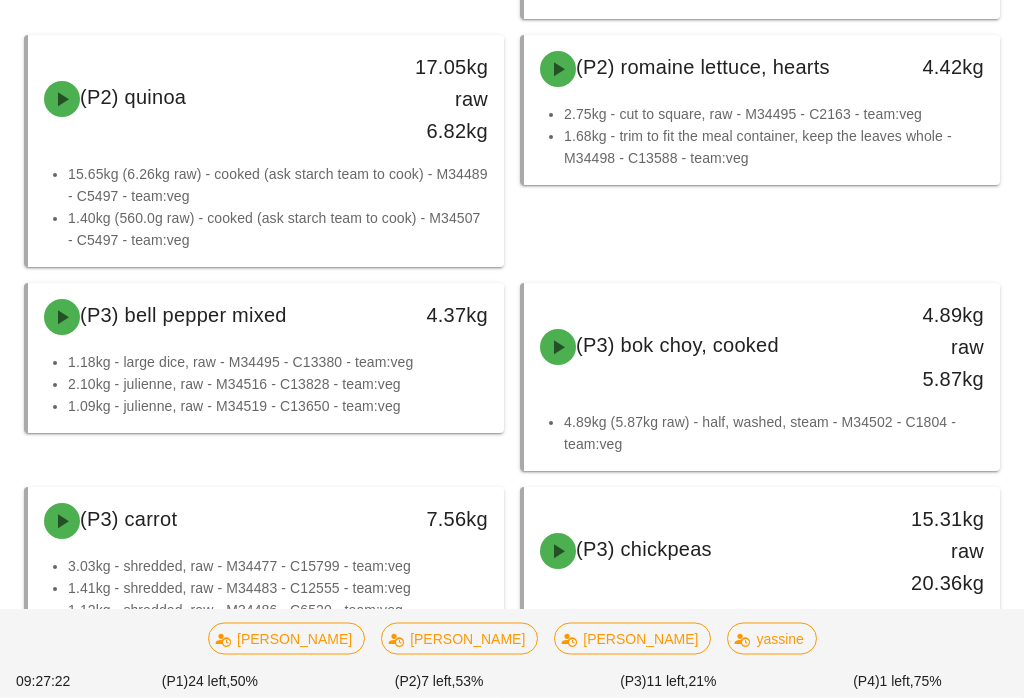 scroll, scrollTop: 3132, scrollLeft: 0, axis: vertical 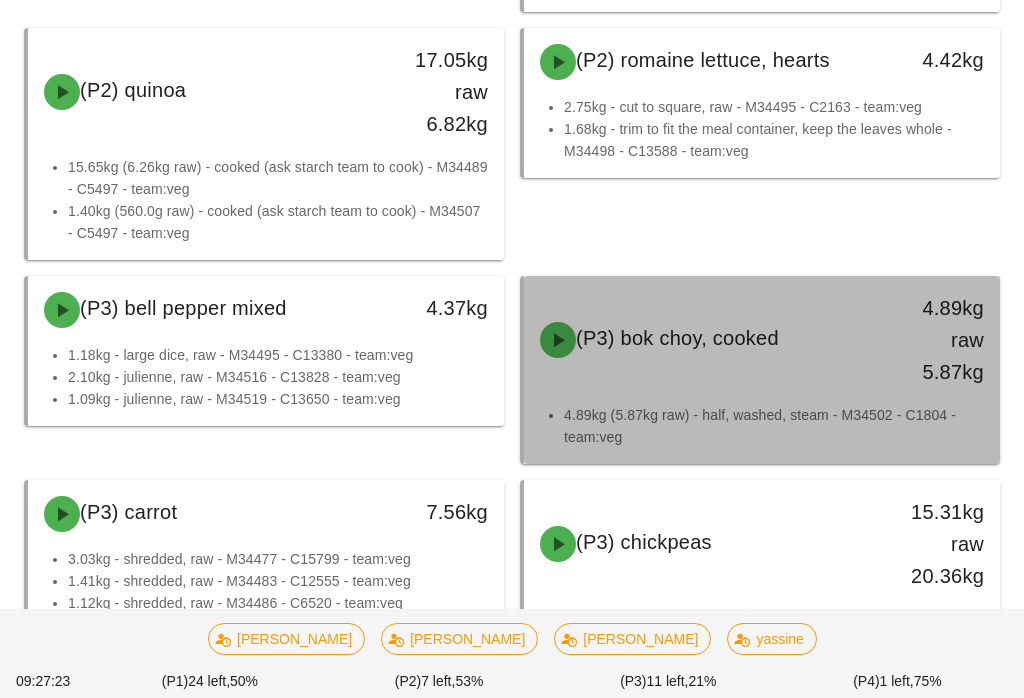 click on "(P3) bok choy, cooked" at bounding box center (703, 340) 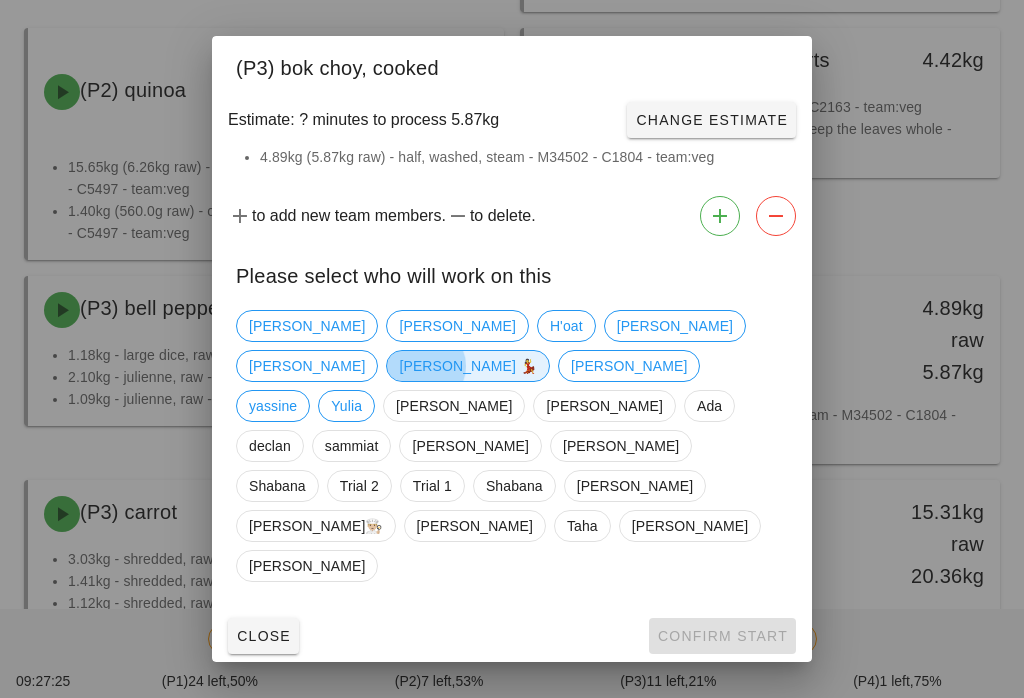 click on "[PERSON_NAME] 💃" at bounding box center [468, 366] 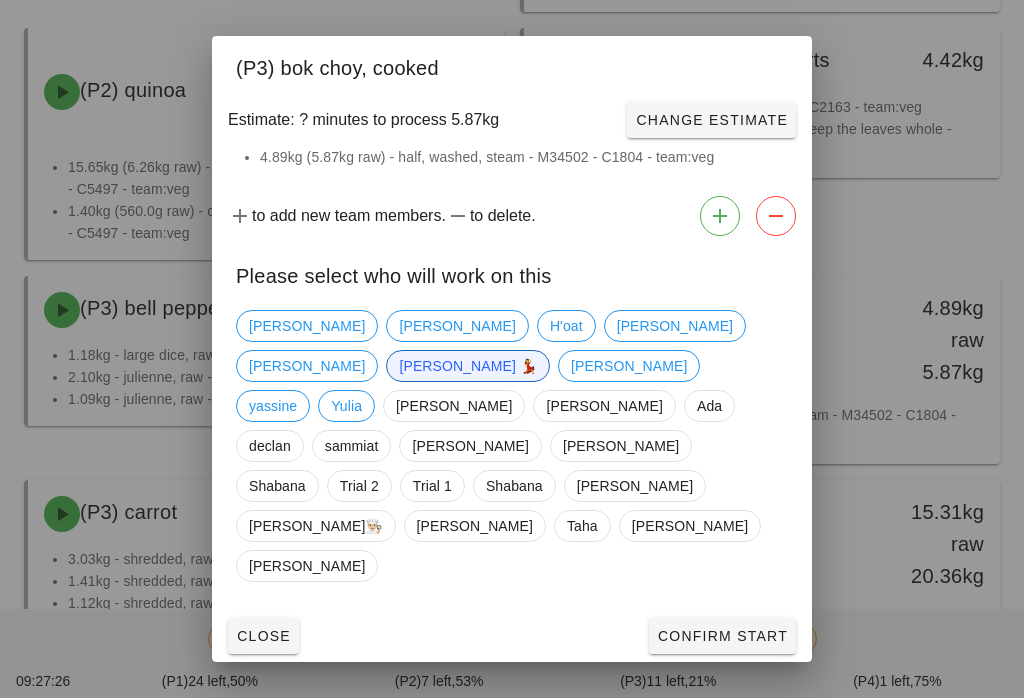 click on "Confirm Start" at bounding box center [722, 636] 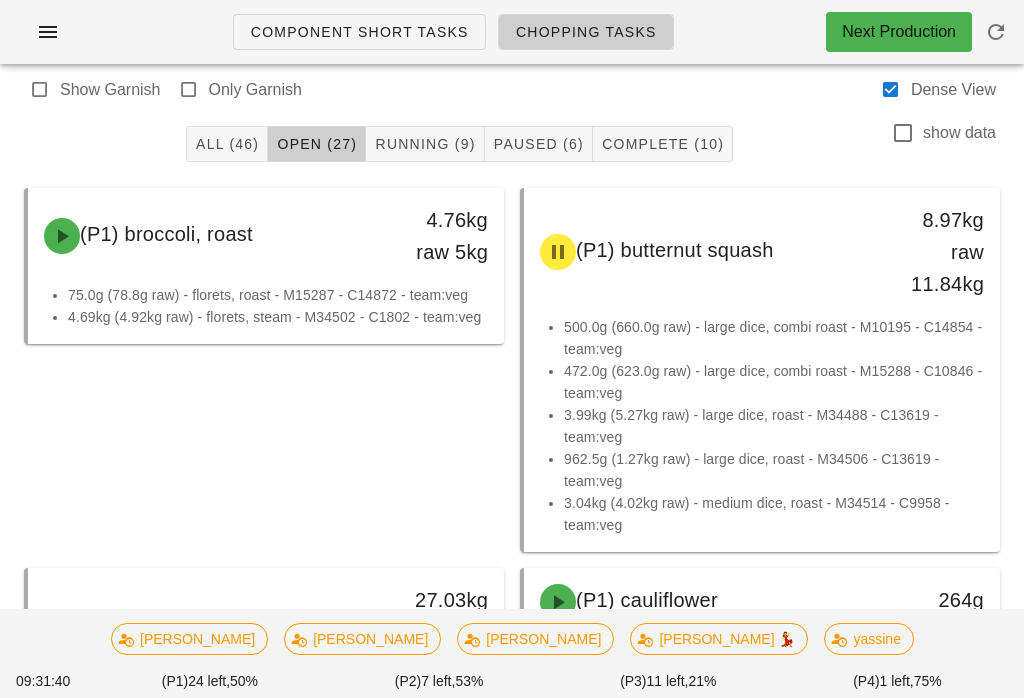scroll, scrollTop: 0, scrollLeft: 0, axis: both 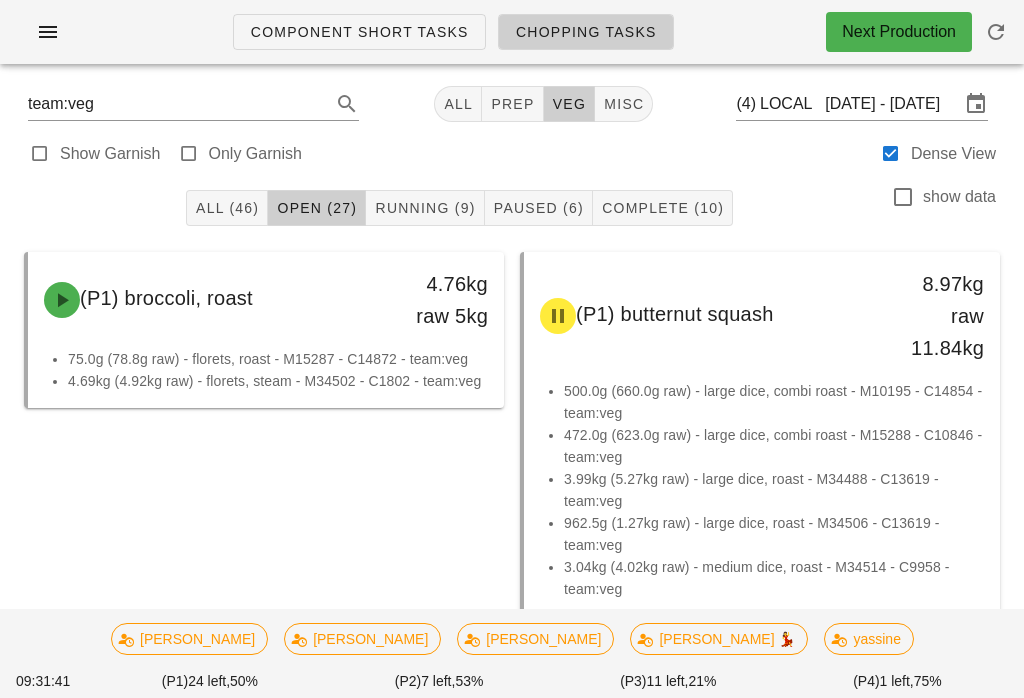 click on "Running (9)" at bounding box center (425, 208) 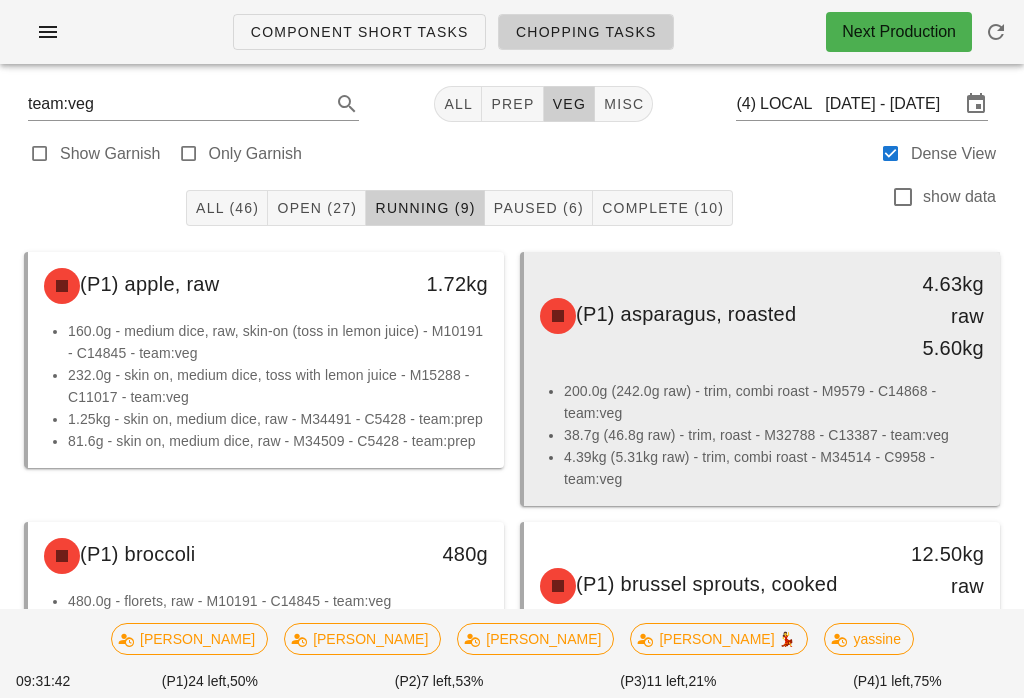 click on "(P1) asparagus, roasted 4.63kg raw 5.60kg" at bounding box center (762, 316) 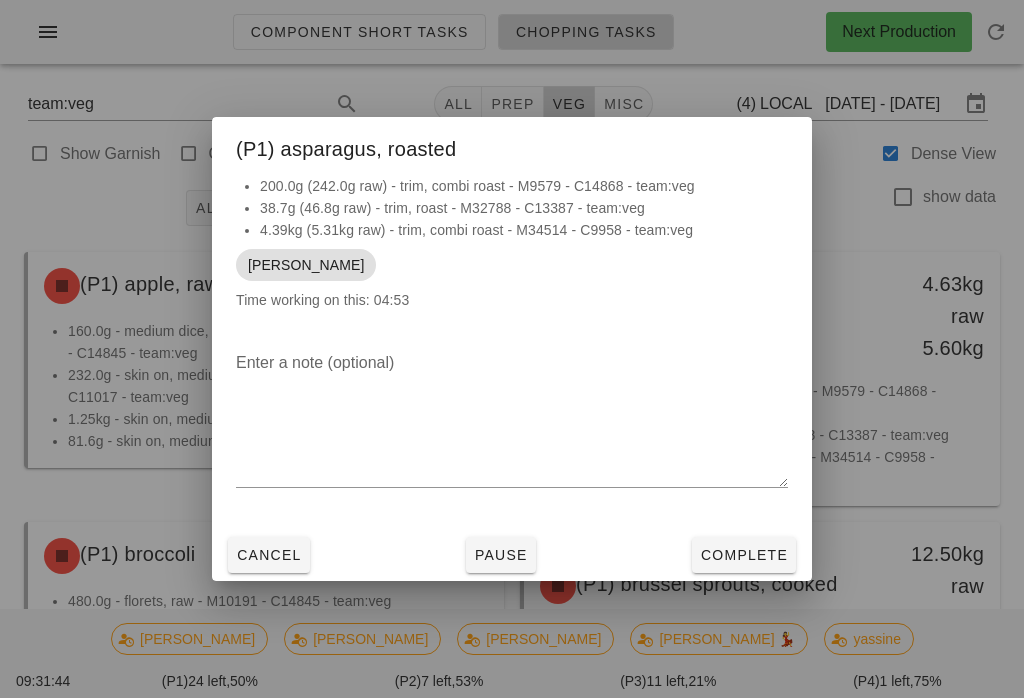 click on "Complete" at bounding box center (744, 555) 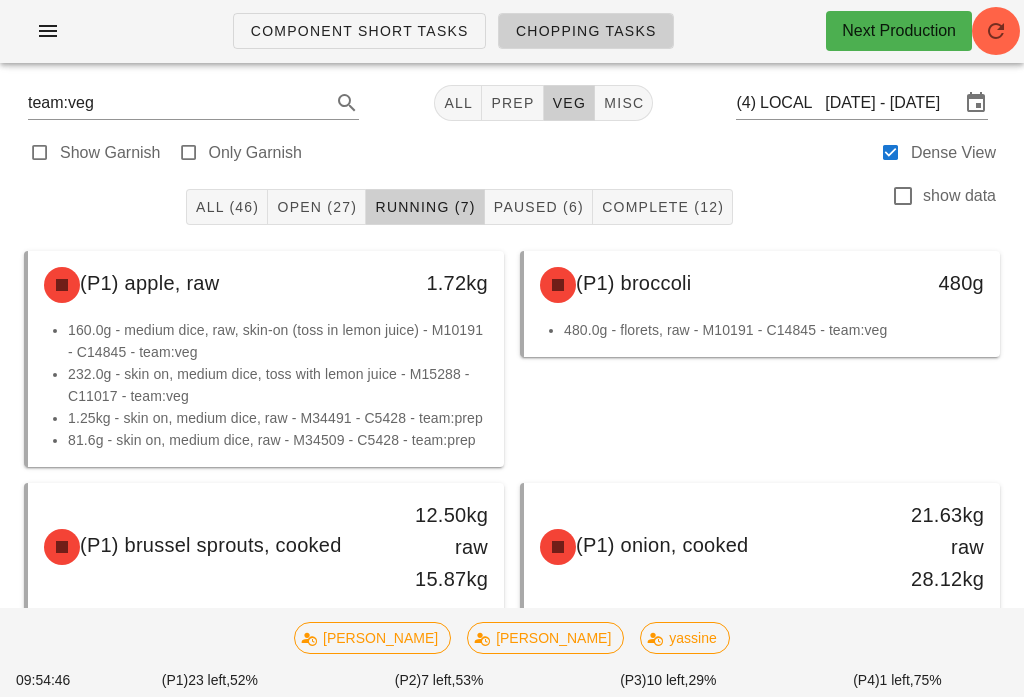 scroll, scrollTop: 2, scrollLeft: 0, axis: vertical 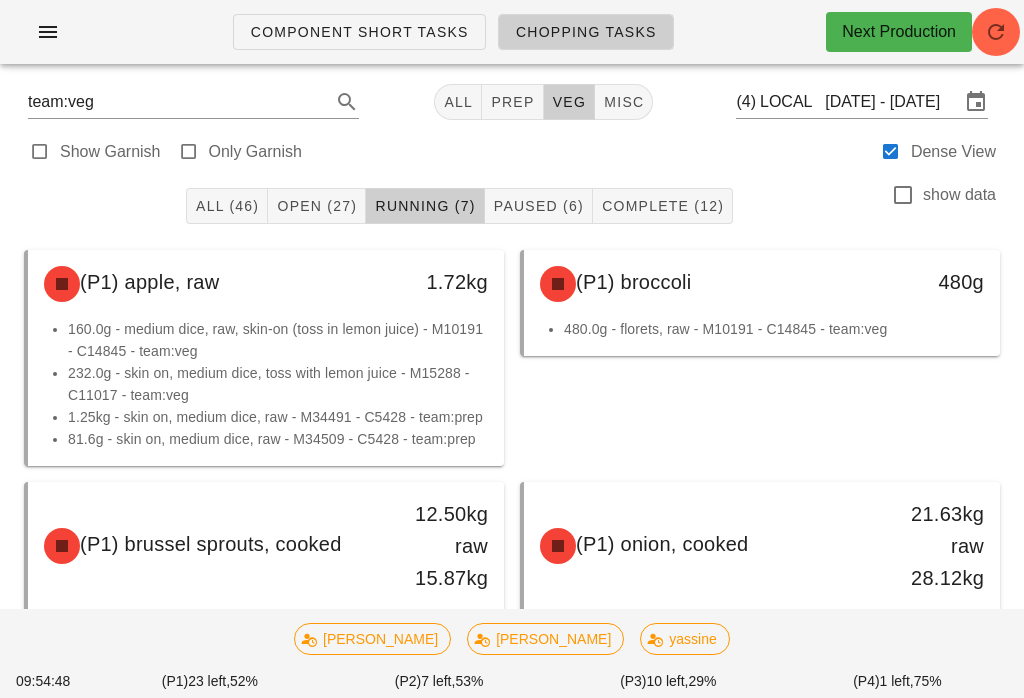 click on "Open (27)" at bounding box center [316, 206] 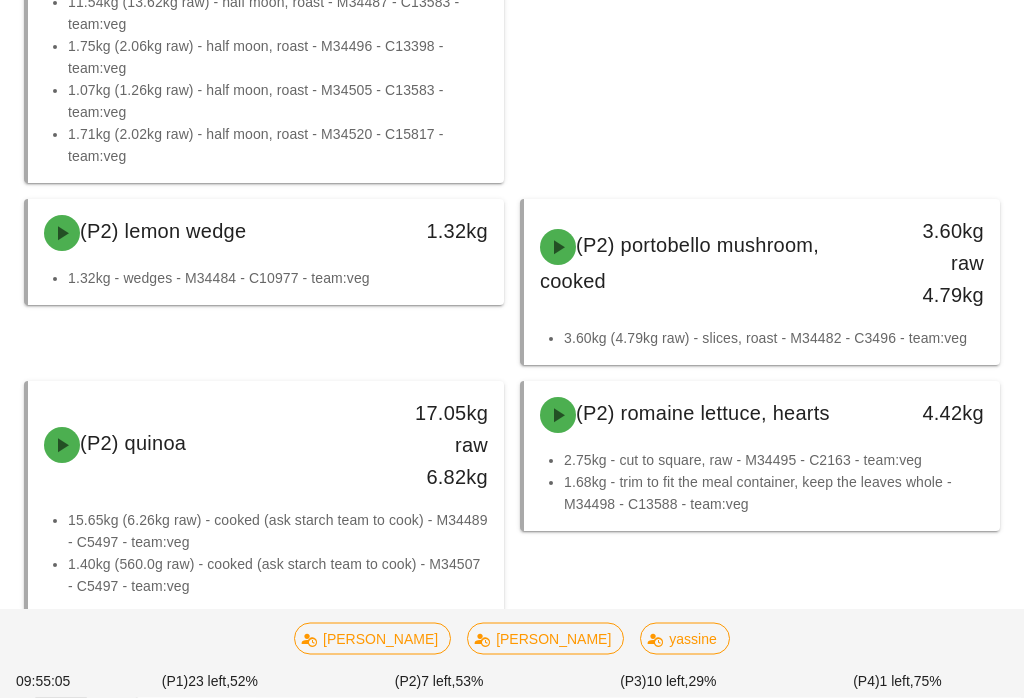 scroll, scrollTop: 2781, scrollLeft: 0, axis: vertical 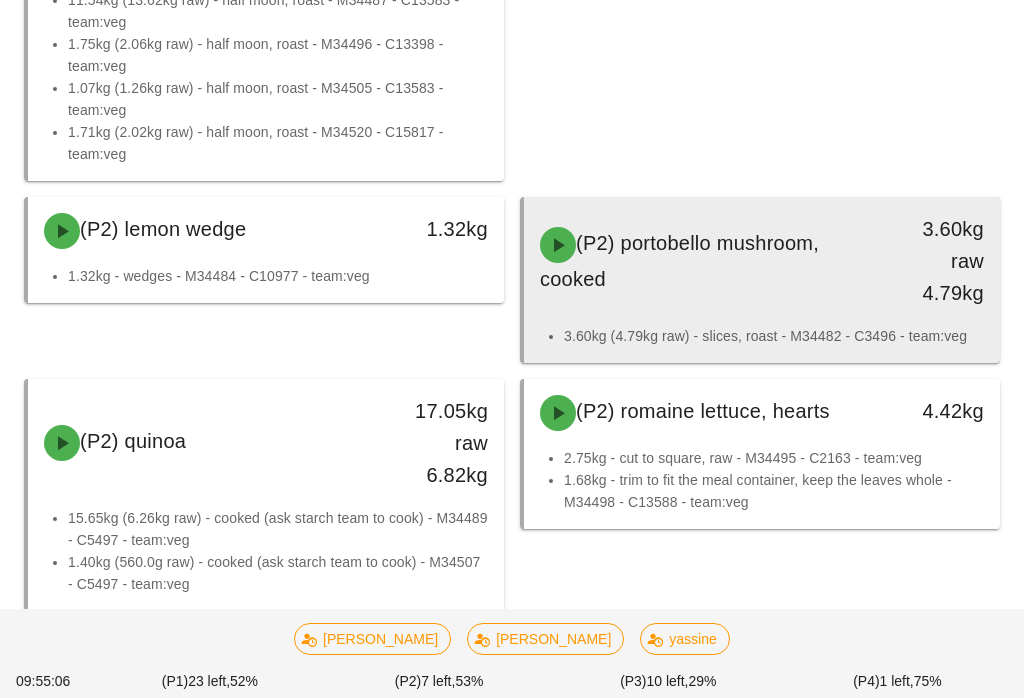 click on "(P2) portobello mushroom, cooked" at bounding box center [703, 261] 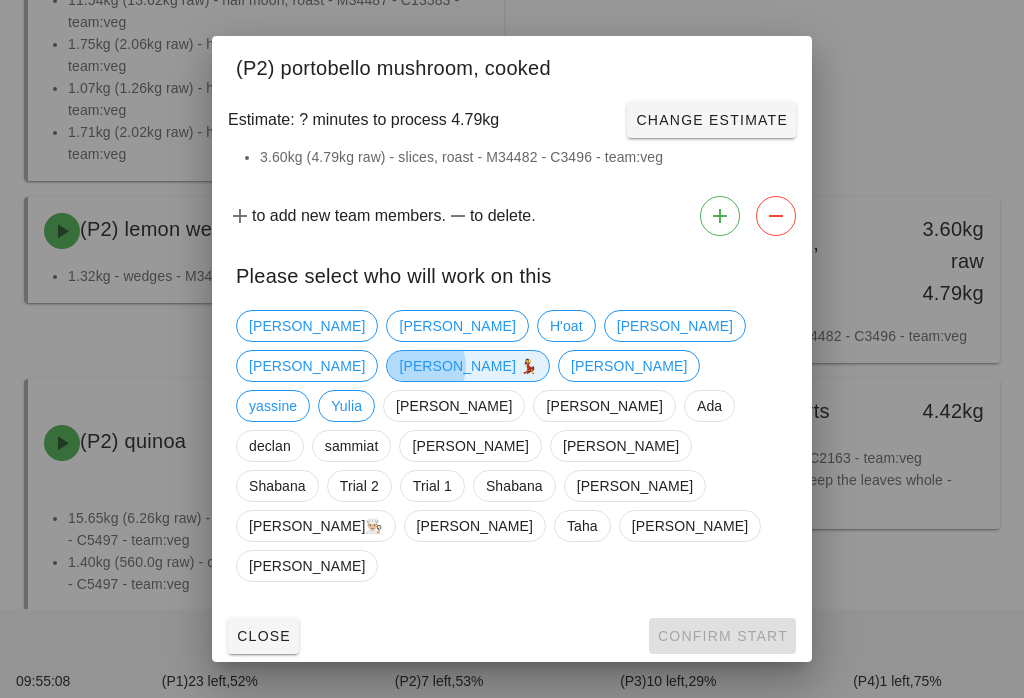 click on "[PERSON_NAME] 💃" at bounding box center [468, 366] 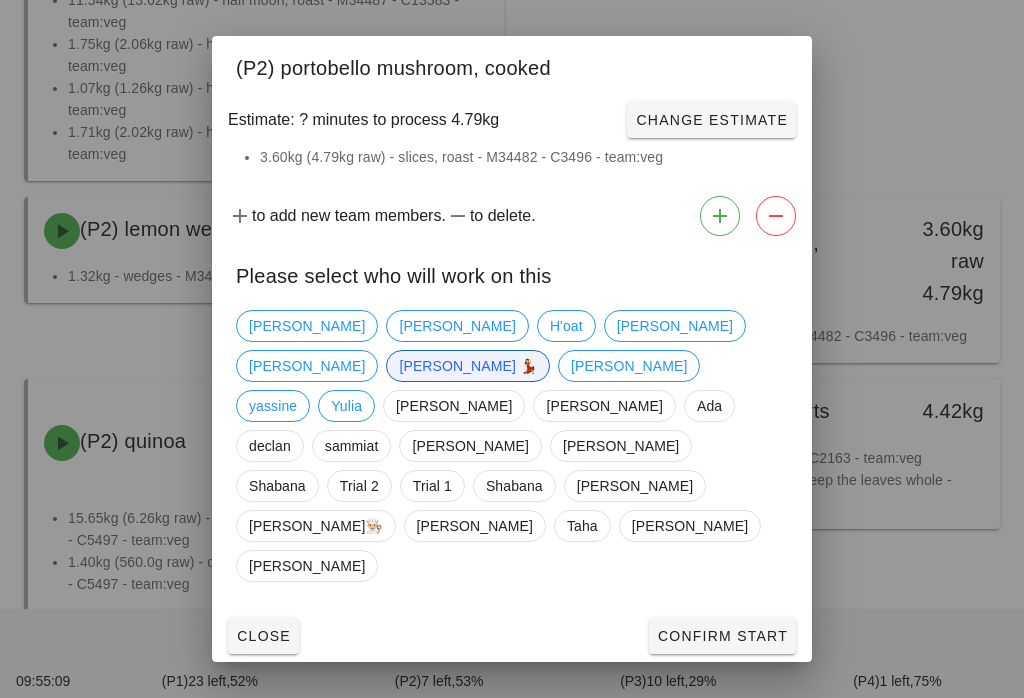 click on "Confirm Start" at bounding box center (722, 636) 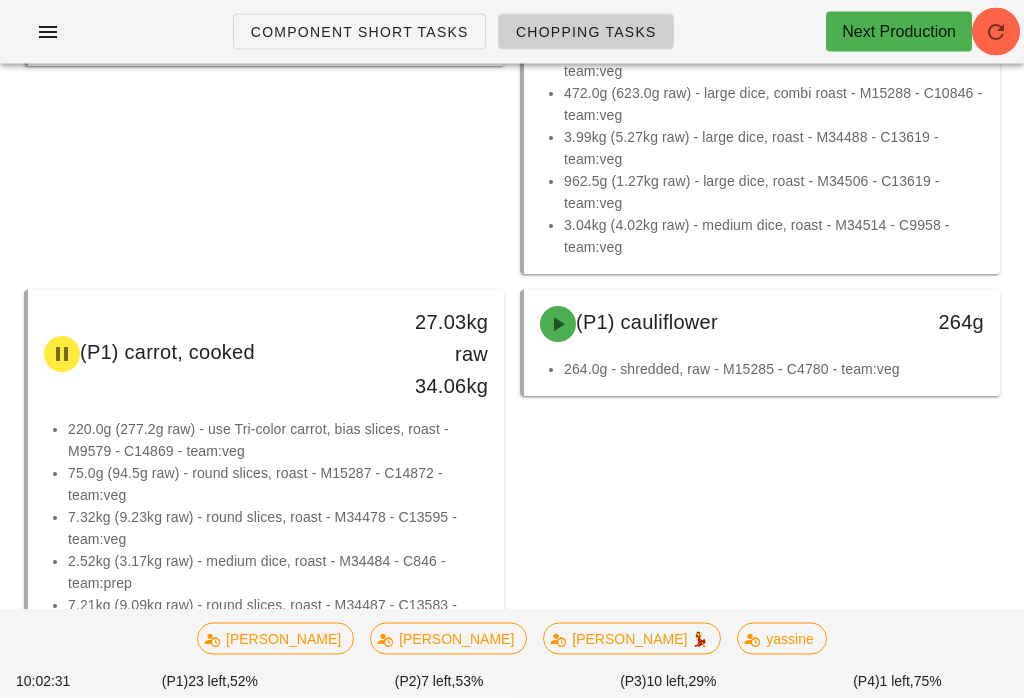 scroll, scrollTop: 0, scrollLeft: 0, axis: both 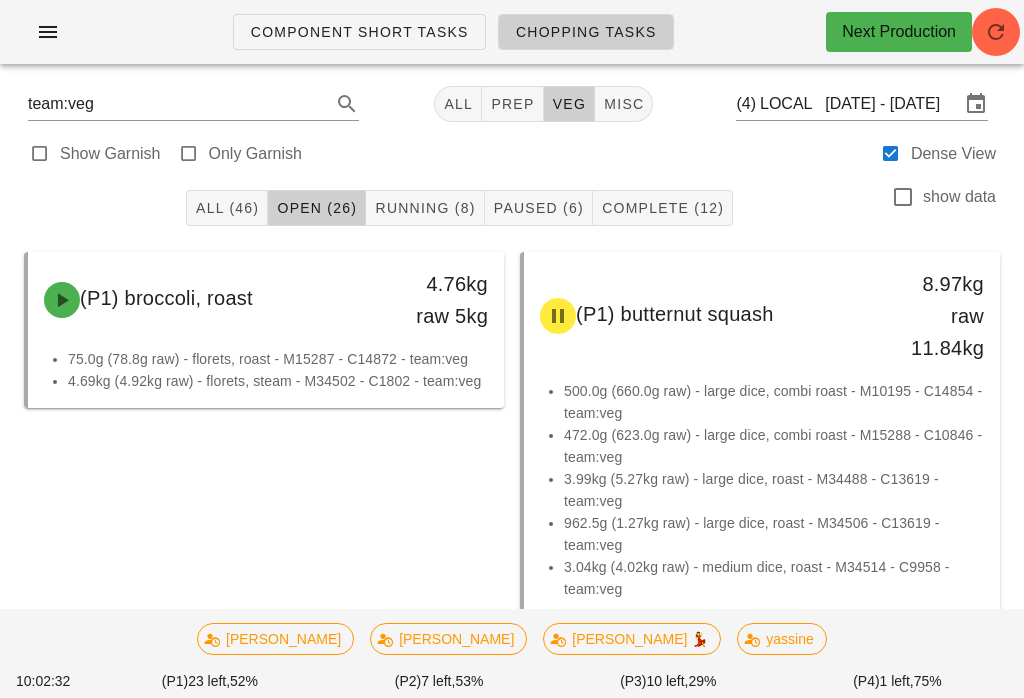 click on "Running (8)" at bounding box center [425, 208] 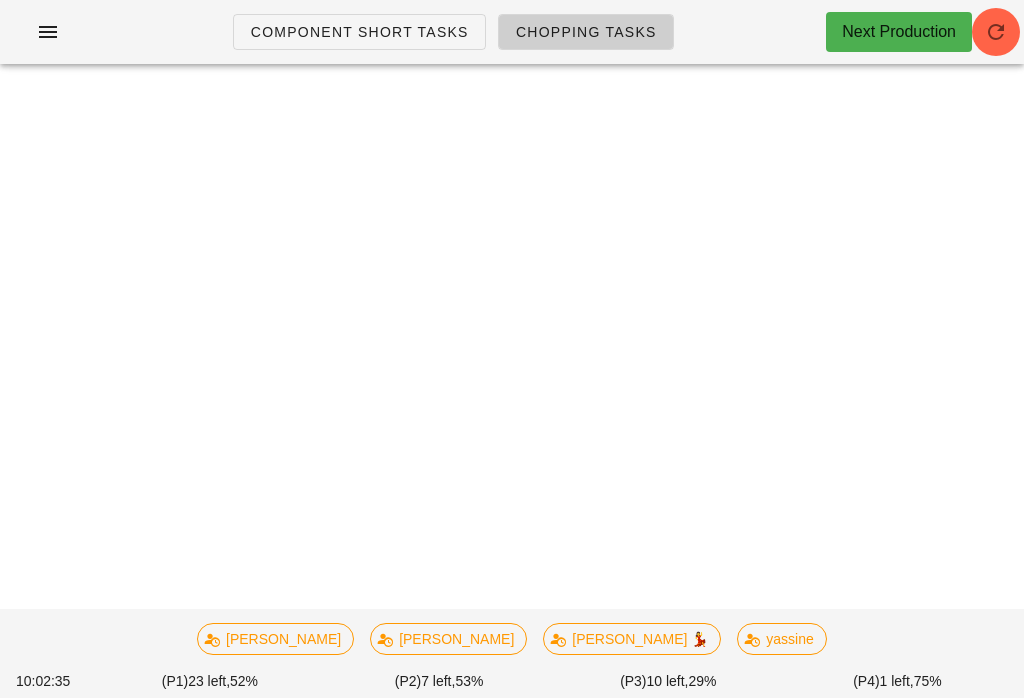 scroll, scrollTop: 0, scrollLeft: 0, axis: both 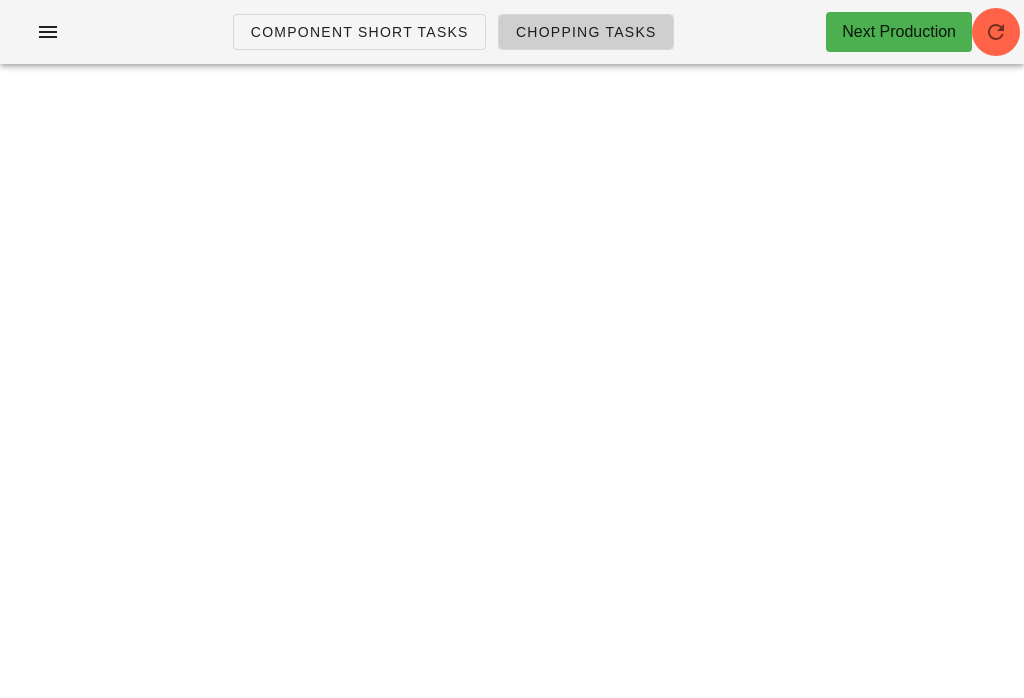 click at bounding box center (996, 32) 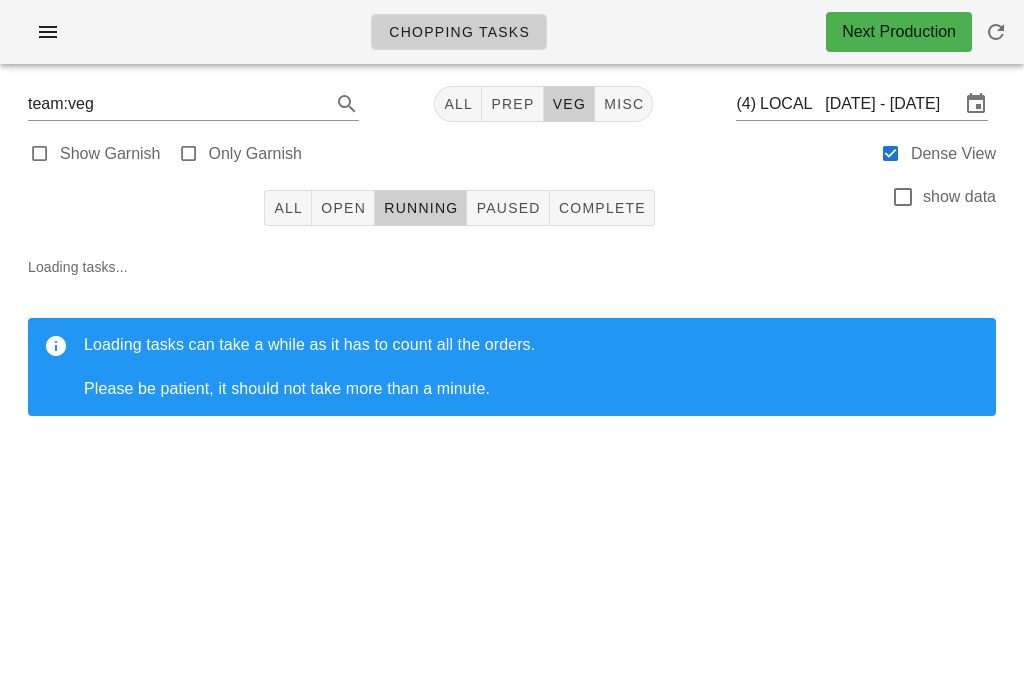 scroll, scrollTop: 0, scrollLeft: 0, axis: both 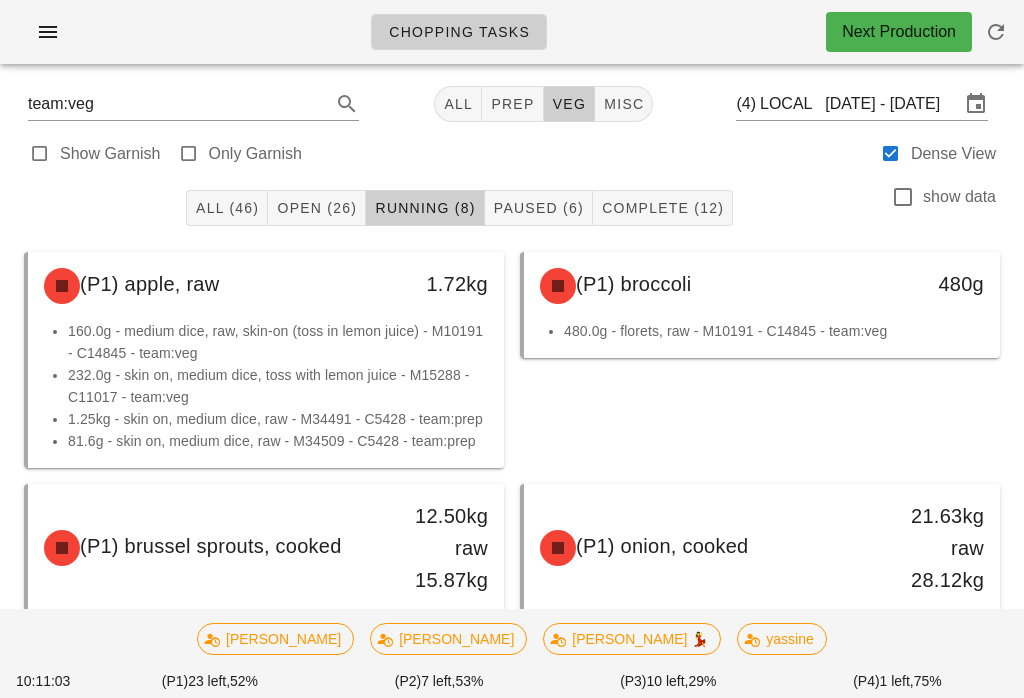 click on "Chopping Tasks Next Production" at bounding box center [512, 40] 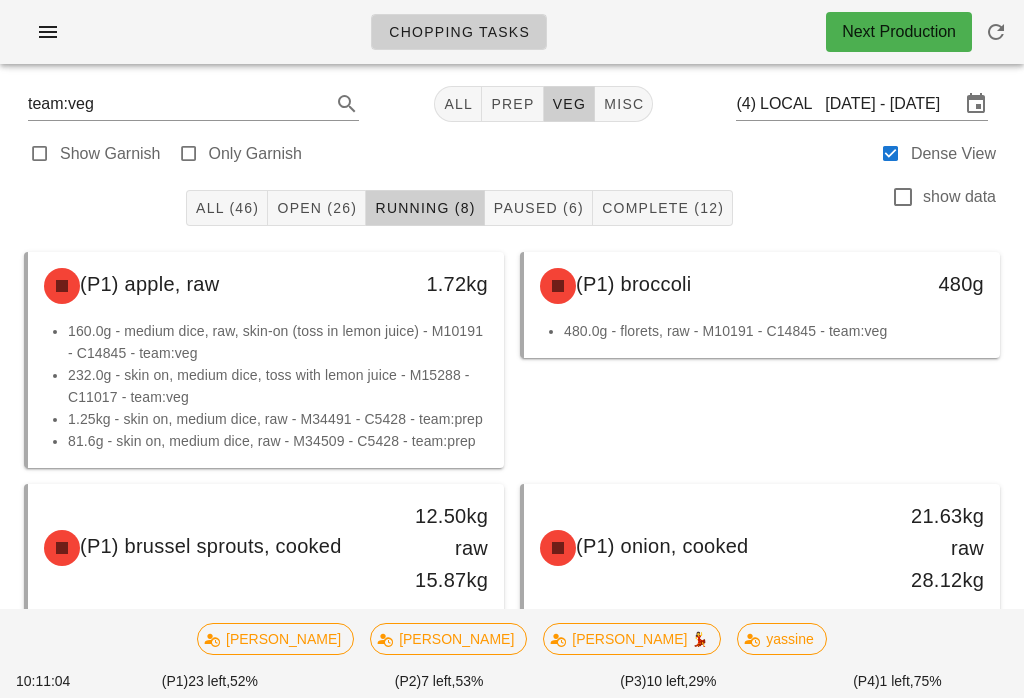 click on "prep" at bounding box center [512, 104] 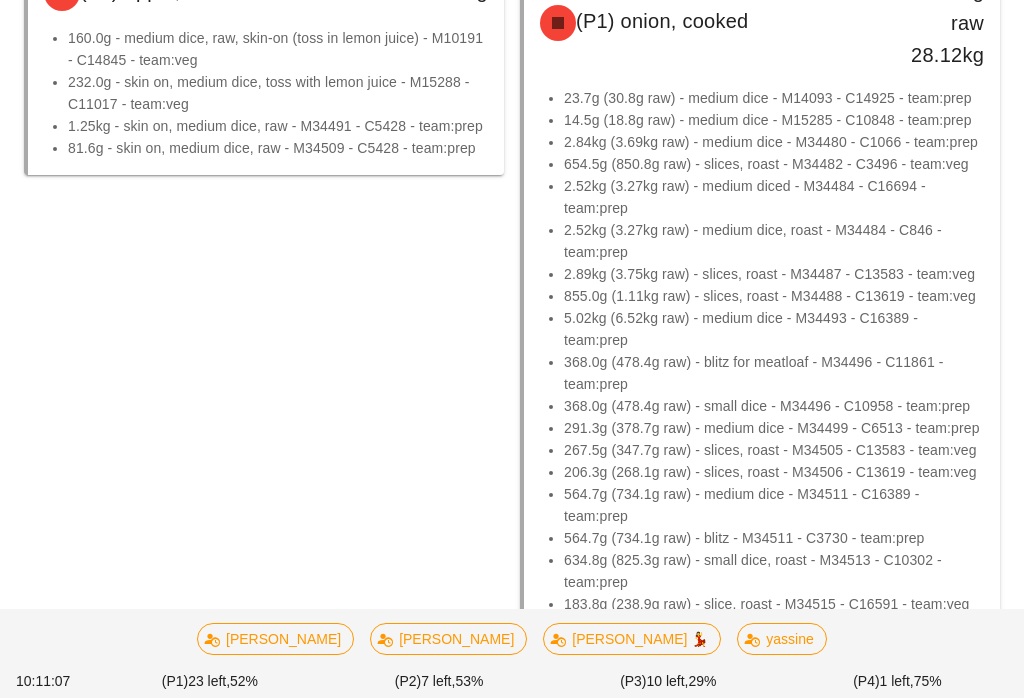 scroll, scrollTop: 0, scrollLeft: 0, axis: both 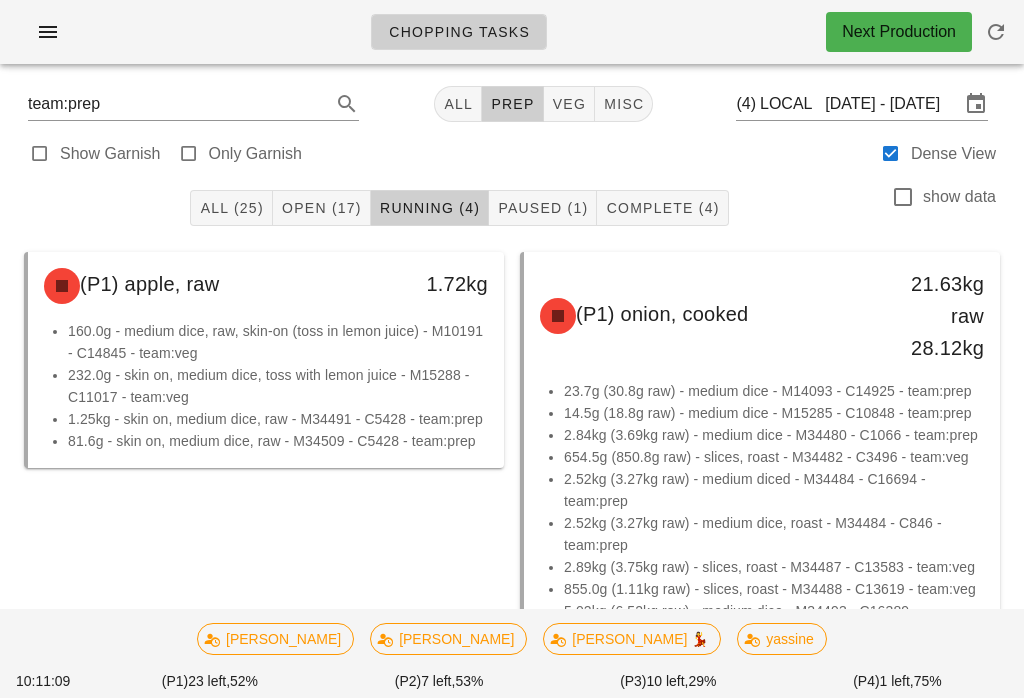 click on "All (25) Open (17) Running (4) Paused (1) Complete (4) show data" at bounding box center (512, 208) 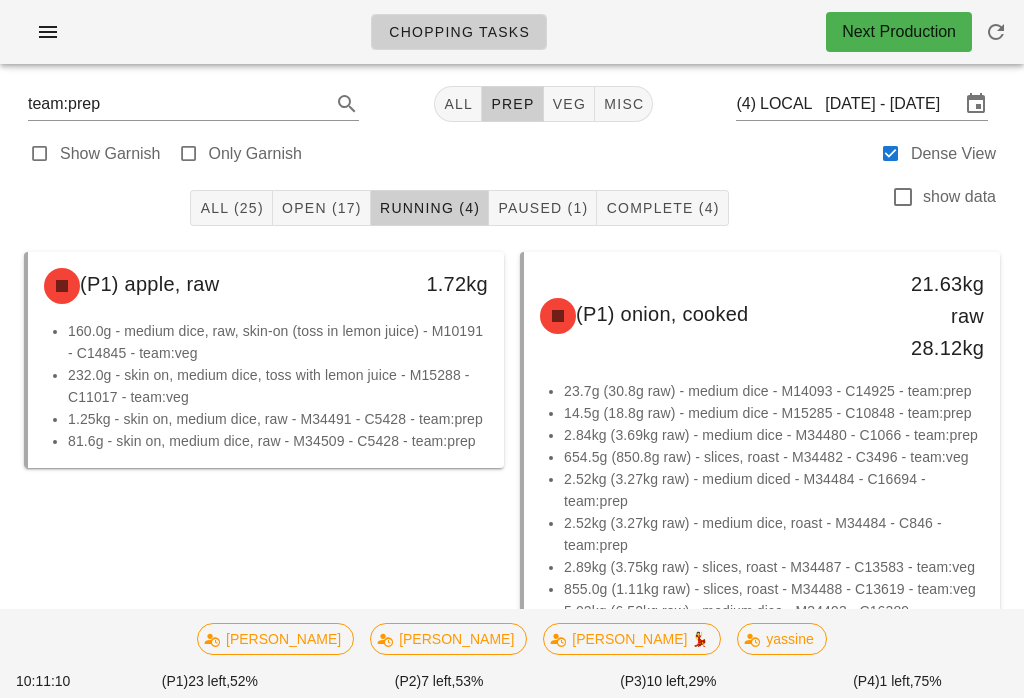 click on "Open (17)" at bounding box center (322, 208) 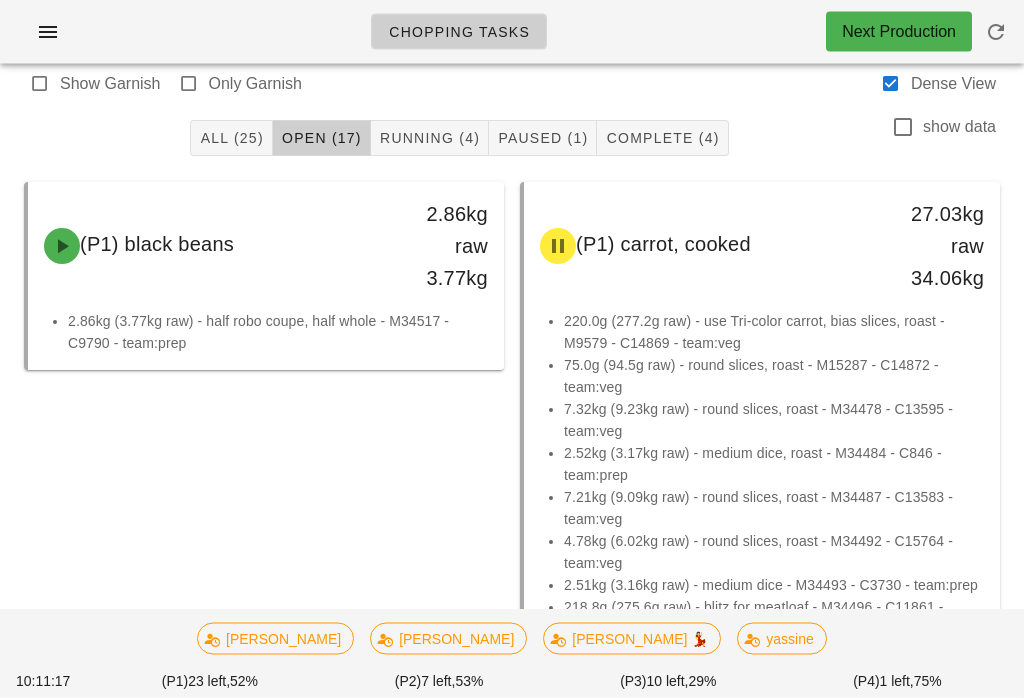 scroll, scrollTop: 0, scrollLeft: 0, axis: both 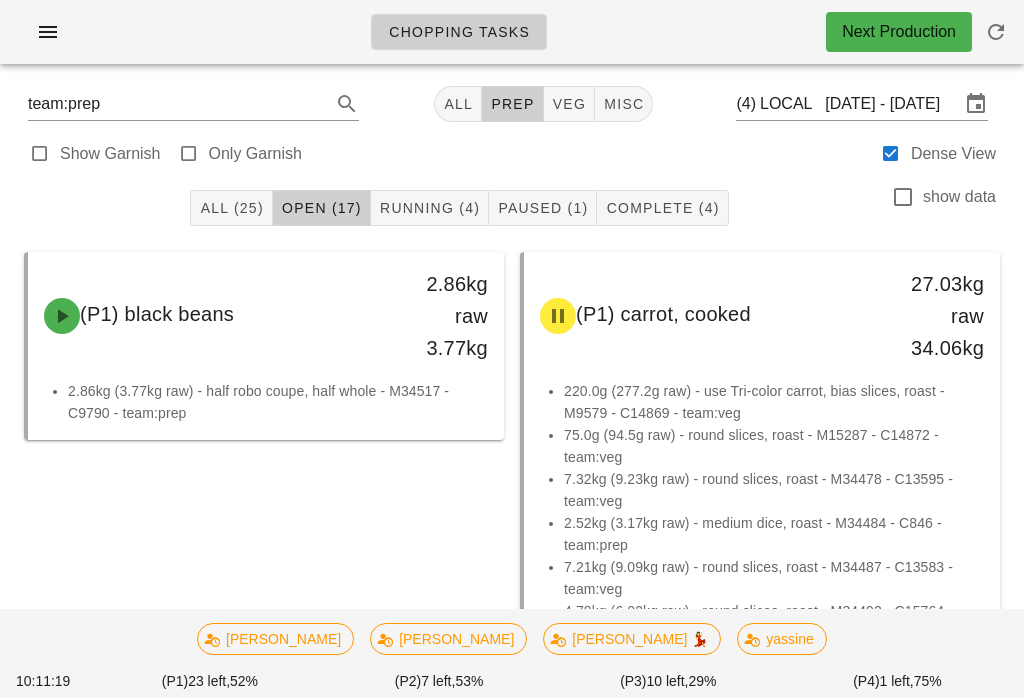 click on "misc" at bounding box center (623, 104) 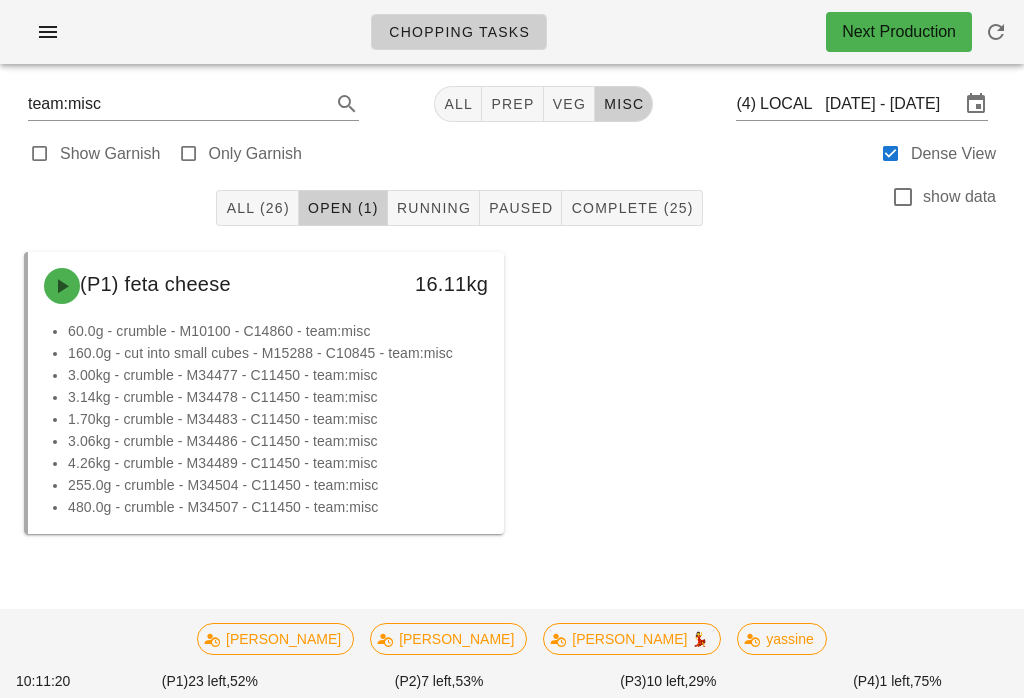 scroll, scrollTop: 31, scrollLeft: 0, axis: vertical 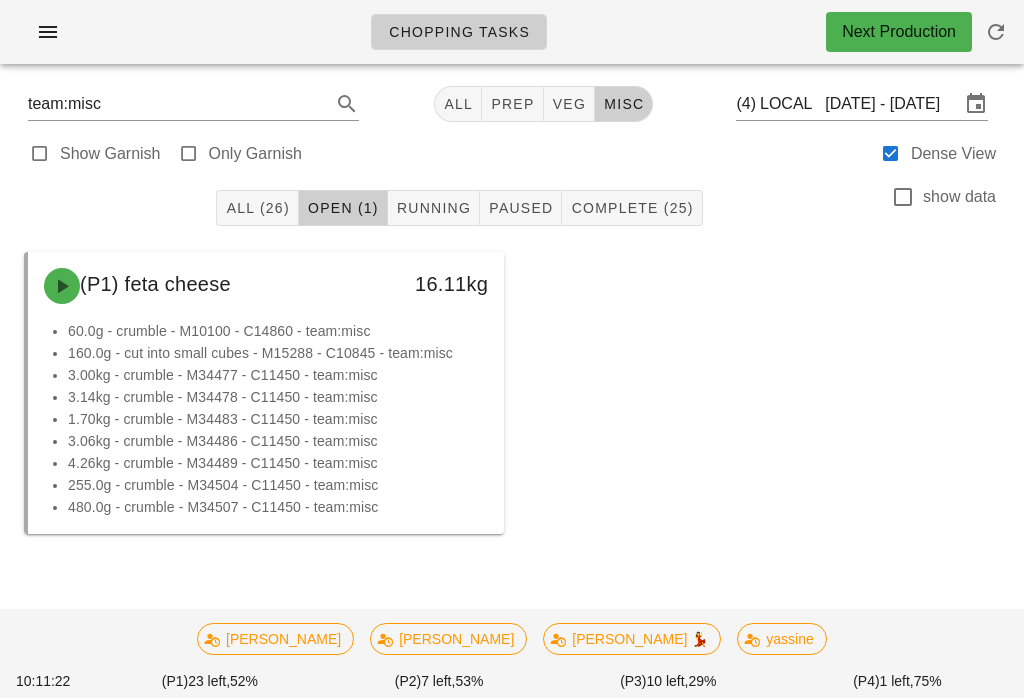 click on "All (26)" at bounding box center [257, 208] 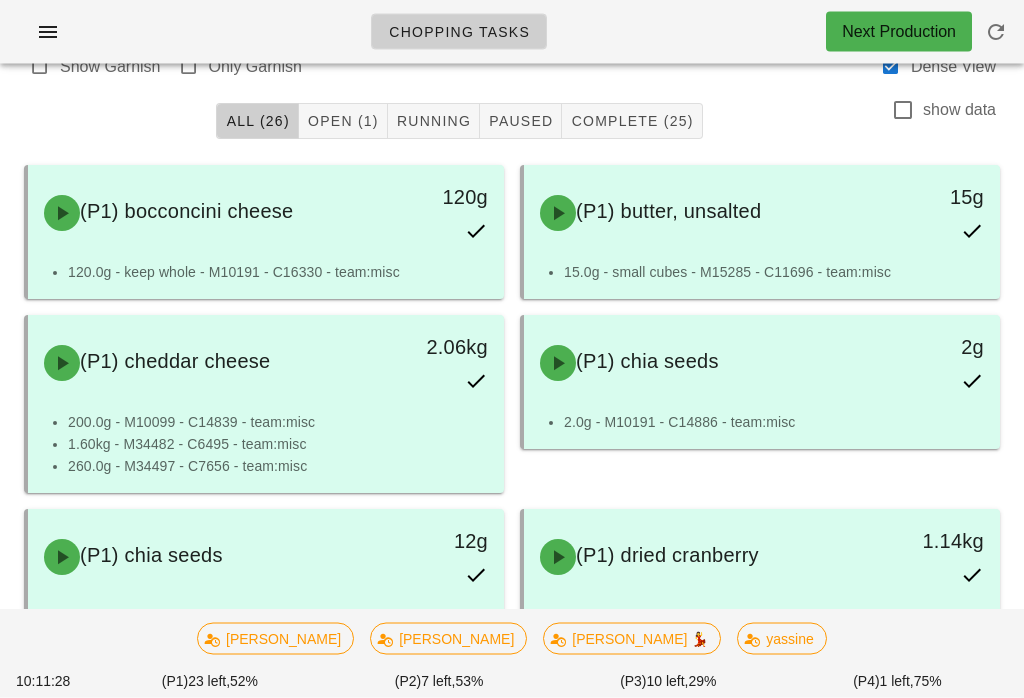scroll, scrollTop: 0, scrollLeft: 0, axis: both 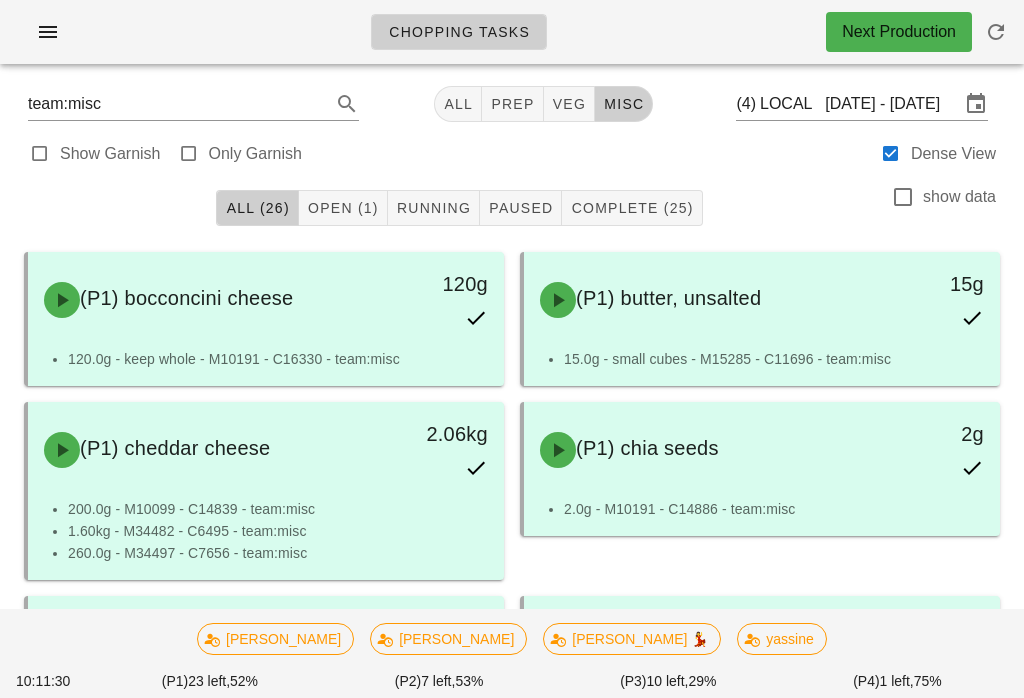 click on "All (26) Open (1) Running  Paused  Complete (25) show data" at bounding box center [512, 208] 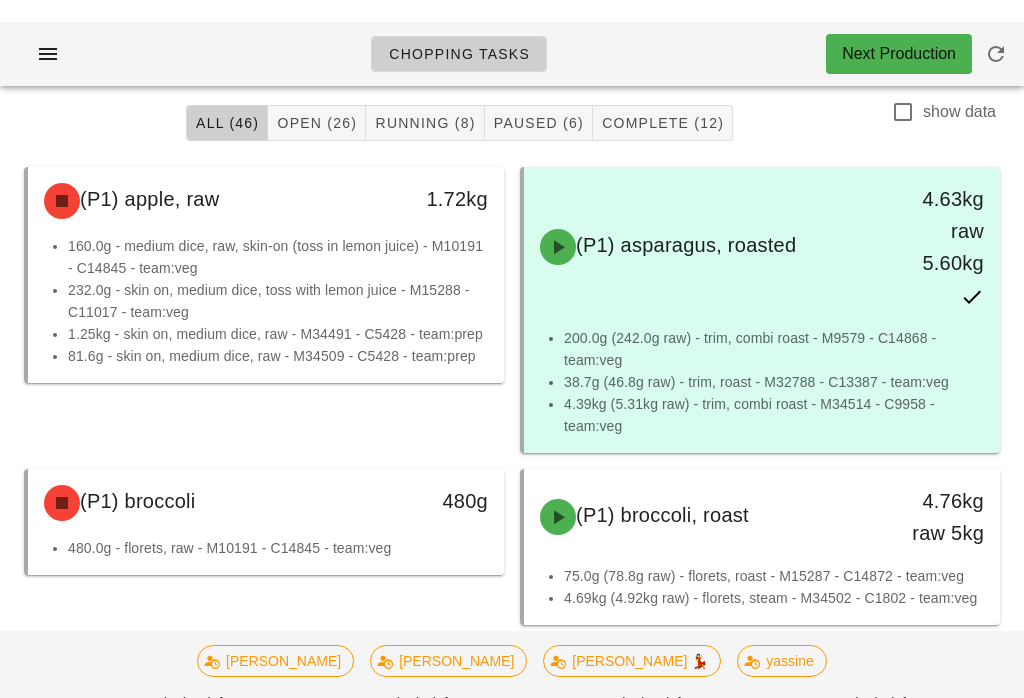 scroll, scrollTop: 0, scrollLeft: 0, axis: both 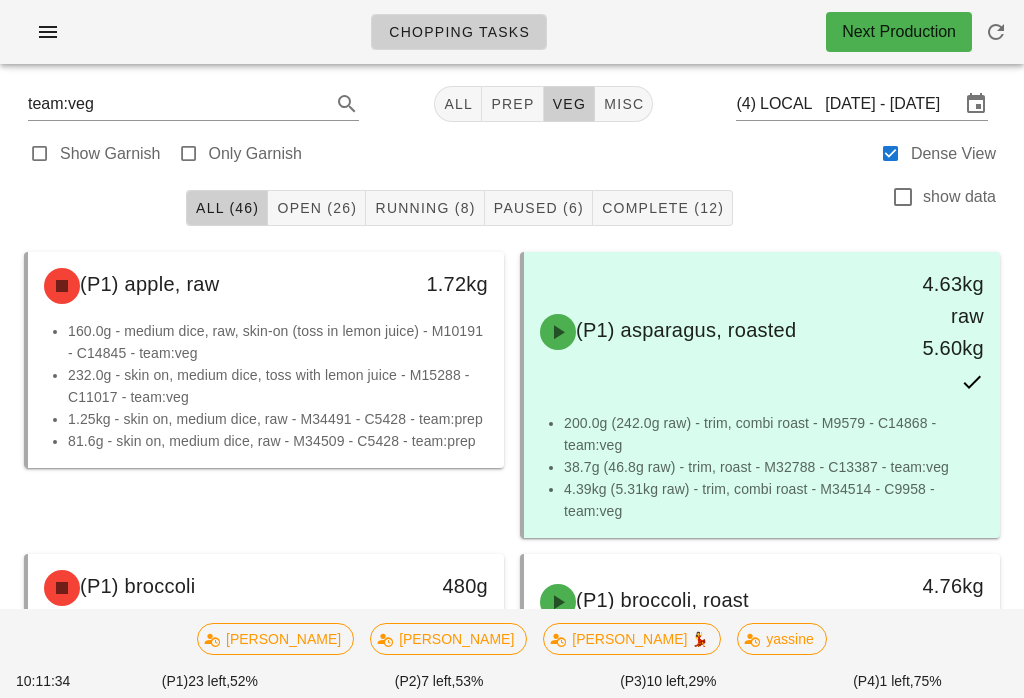 click on "Open (26)" at bounding box center (317, 208) 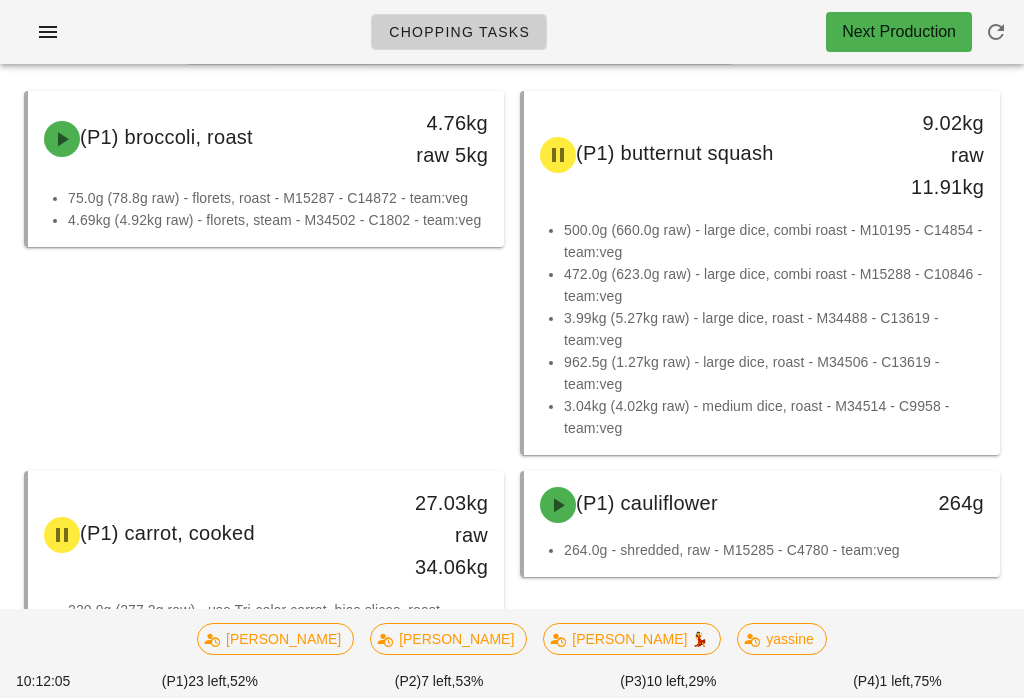 scroll, scrollTop: 0, scrollLeft: 0, axis: both 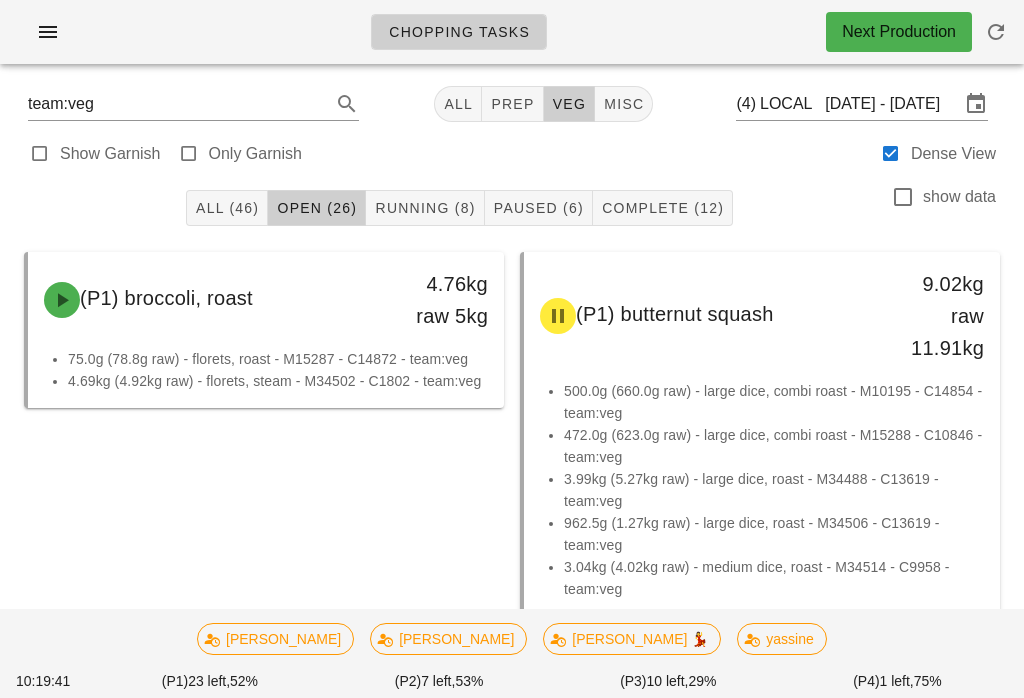 click on "Running (8)" at bounding box center [424, 208] 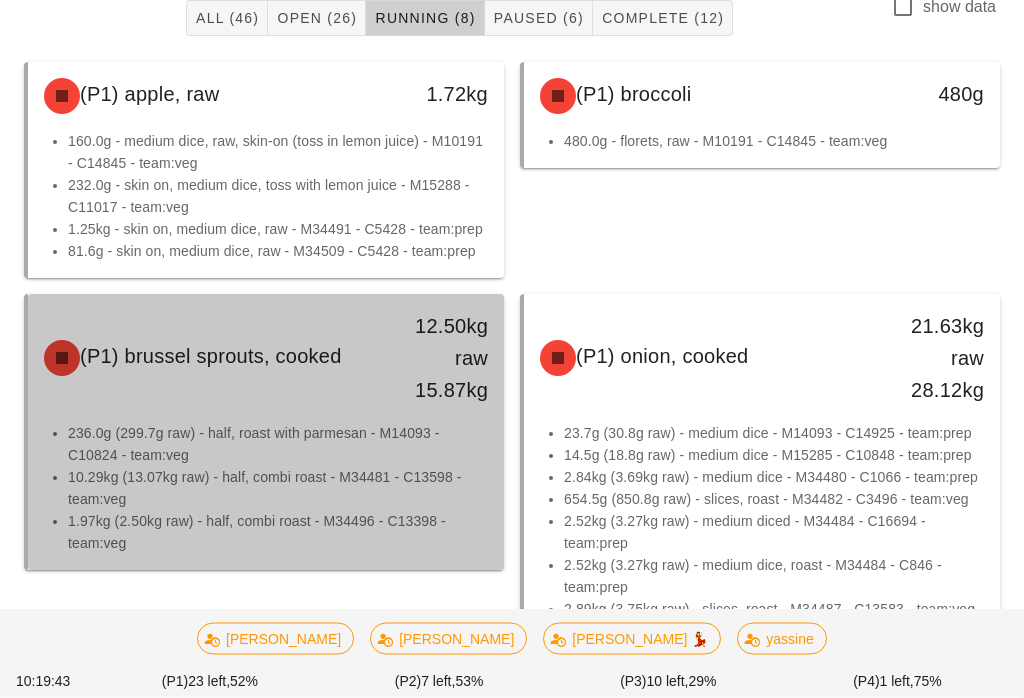 scroll, scrollTop: 190, scrollLeft: 0, axis: vertical 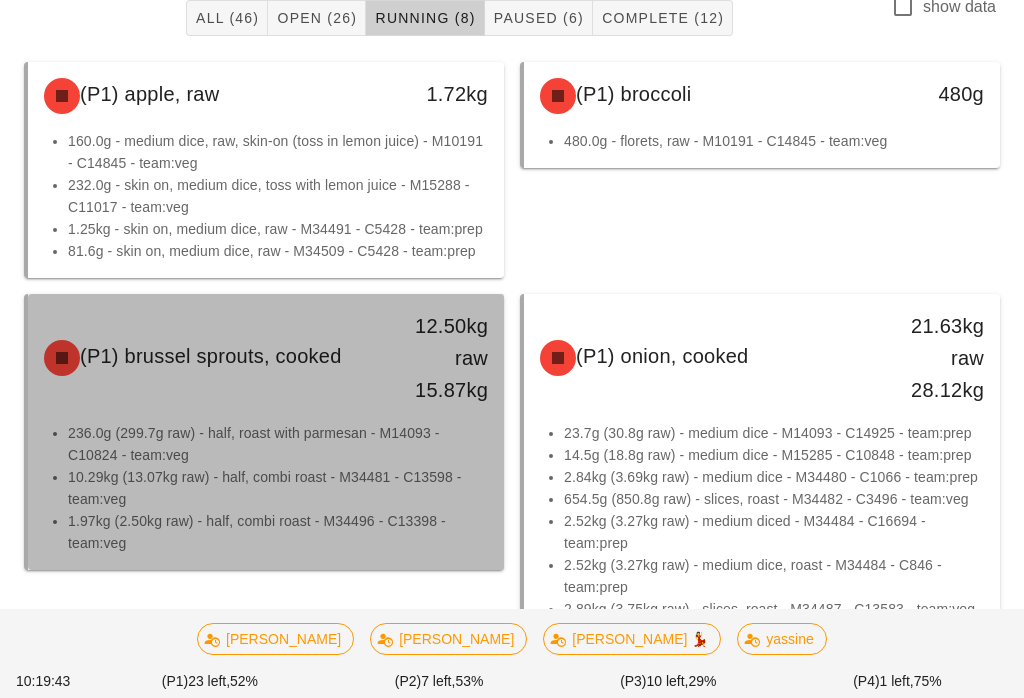 click on "10.29kg (13.07kg raw) - half, combi roast - M34481 - C13598 - team:veg" at bounding box center (278, 488) 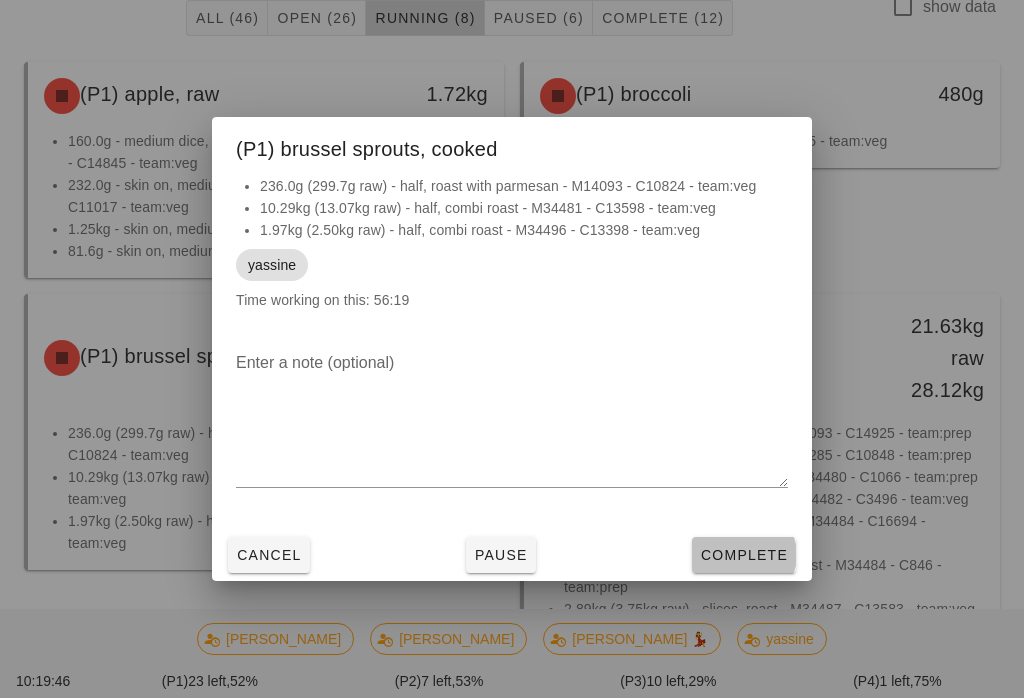 click on "Complete" at bounding box center [744, 555] 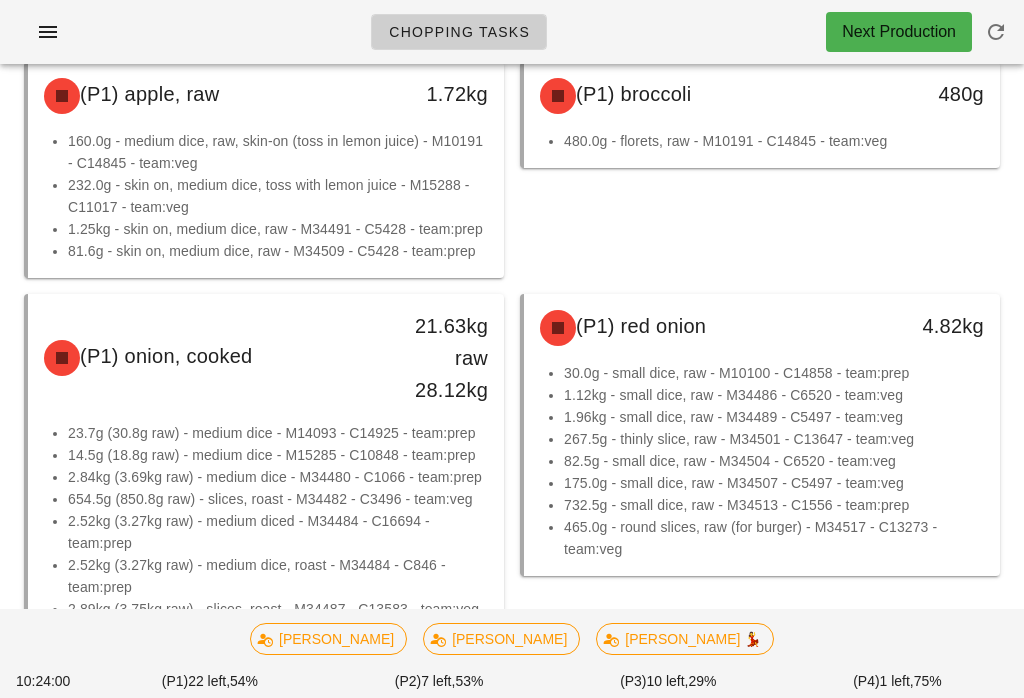 scroll, scrollTop: 0, scrollLeft: 0, axis: both 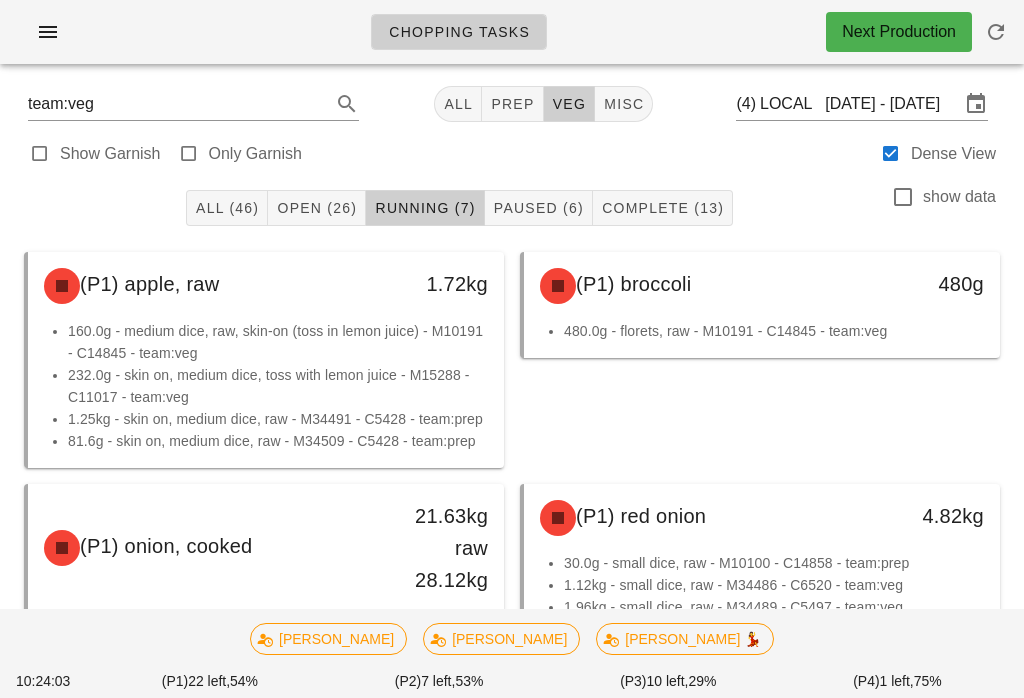 click on "Open (26)" at bounding box center (317, 208) 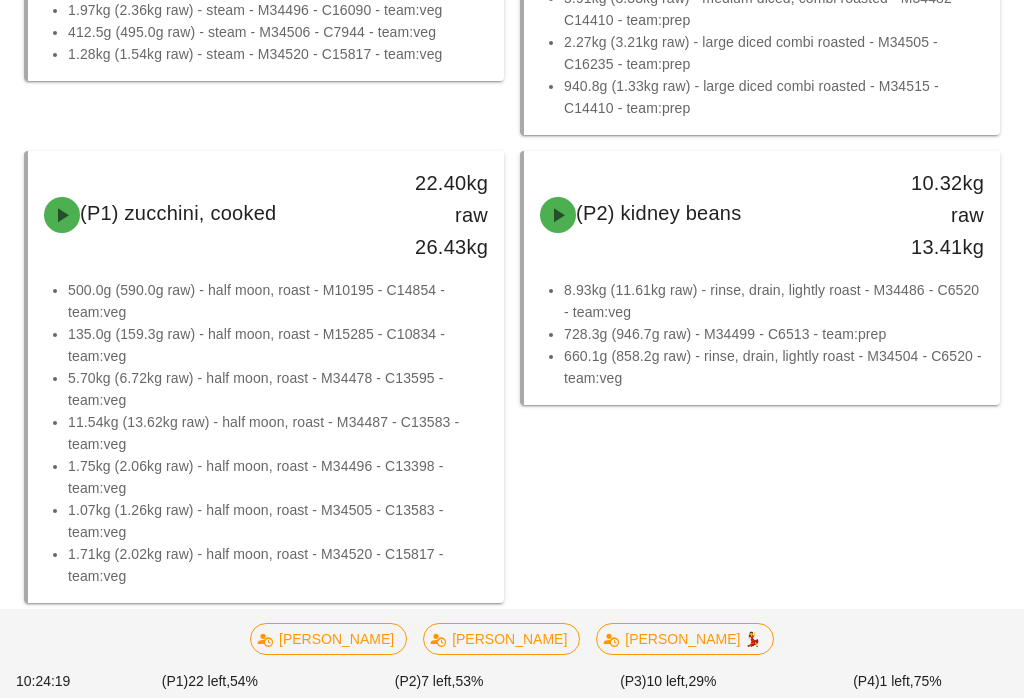 scroll, scrollTop: 2358, scrollLeft: 0, axis: vertical 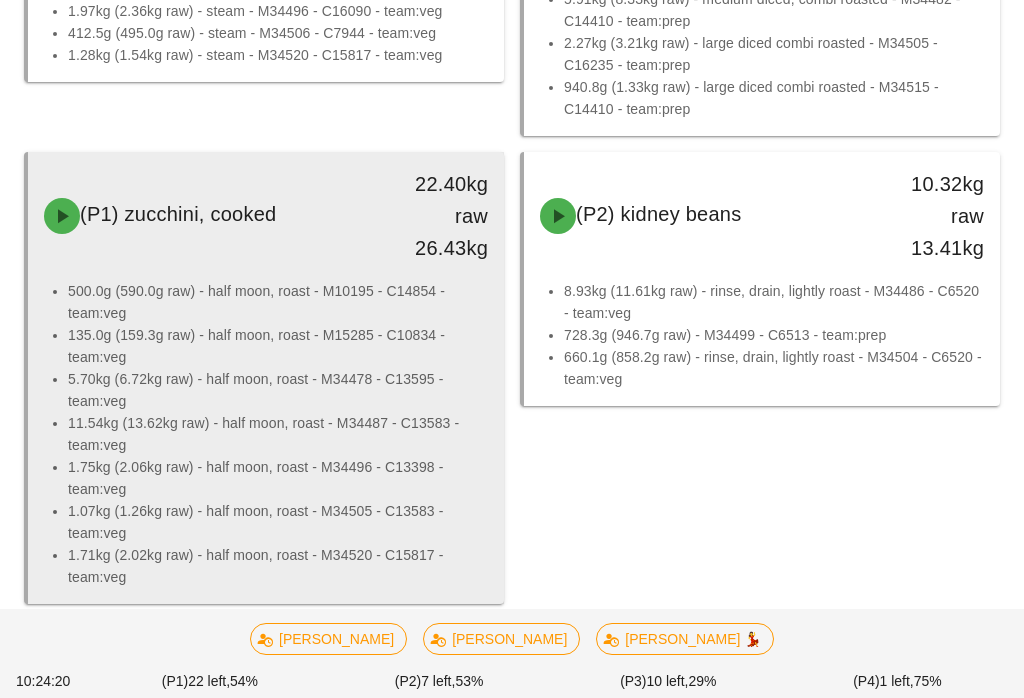 click on "(P1) zucchini, cooked 22.40kg raw 26.43kg" at bounding box center (266, 216) 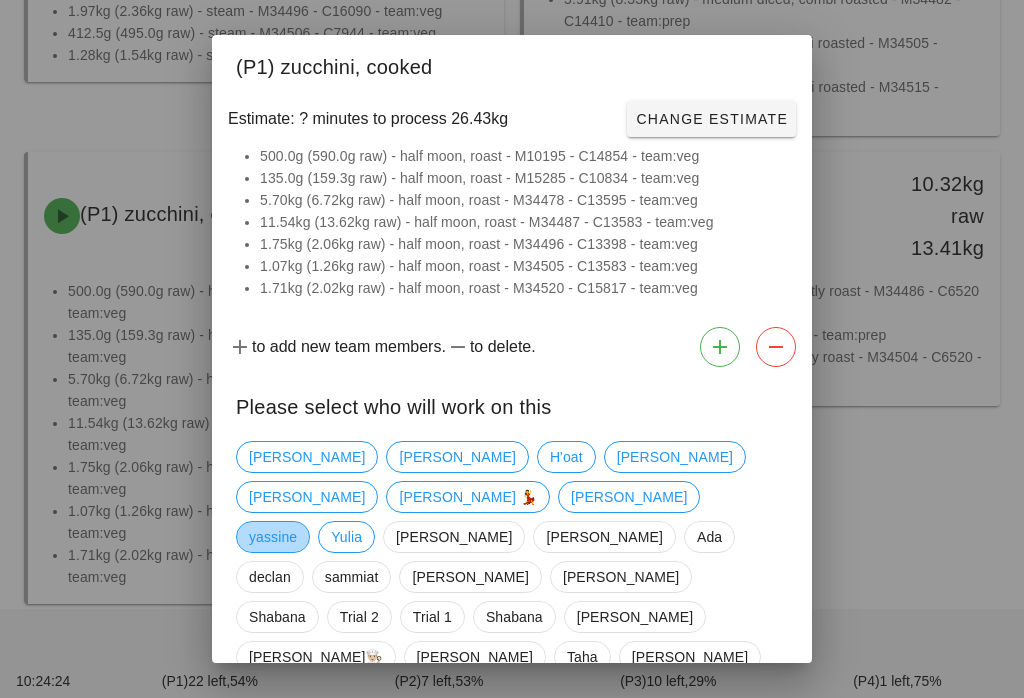 click on "yassine" at bounding box center (273, 537) 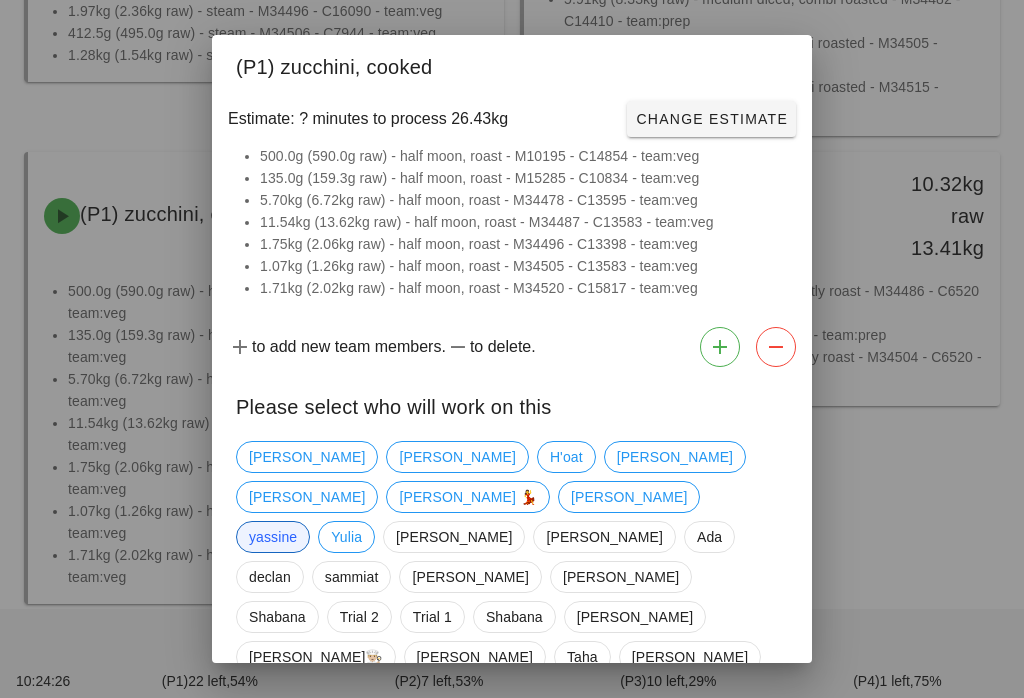 click on "Confirm Start" at bounding box center [722, 767] 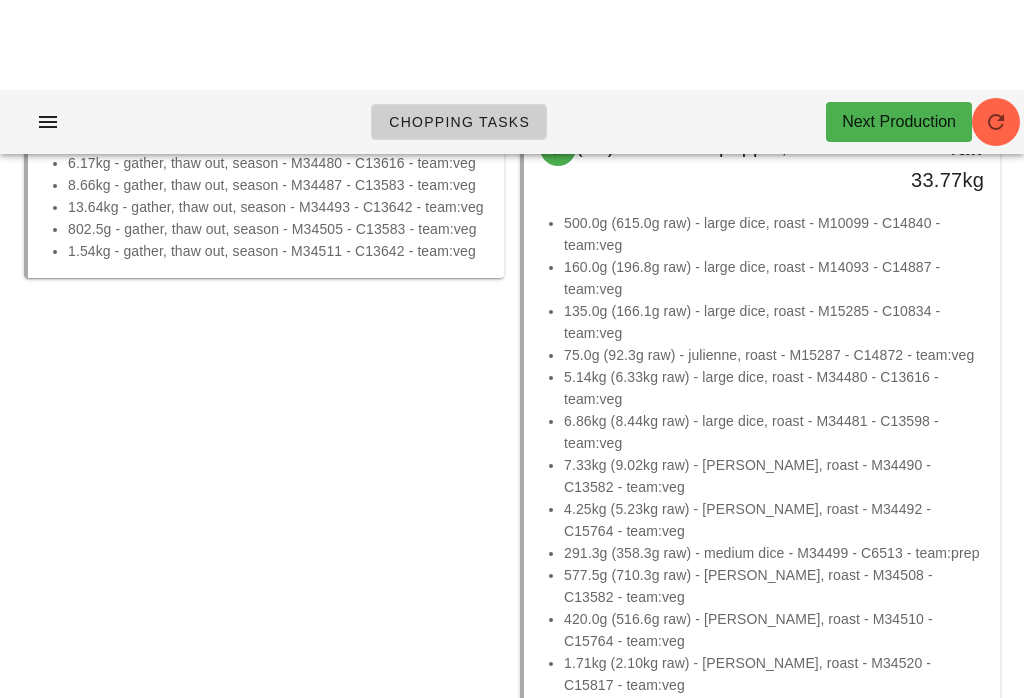 scroll, scrollTop: 0, scrollLeft: 0, axis: both 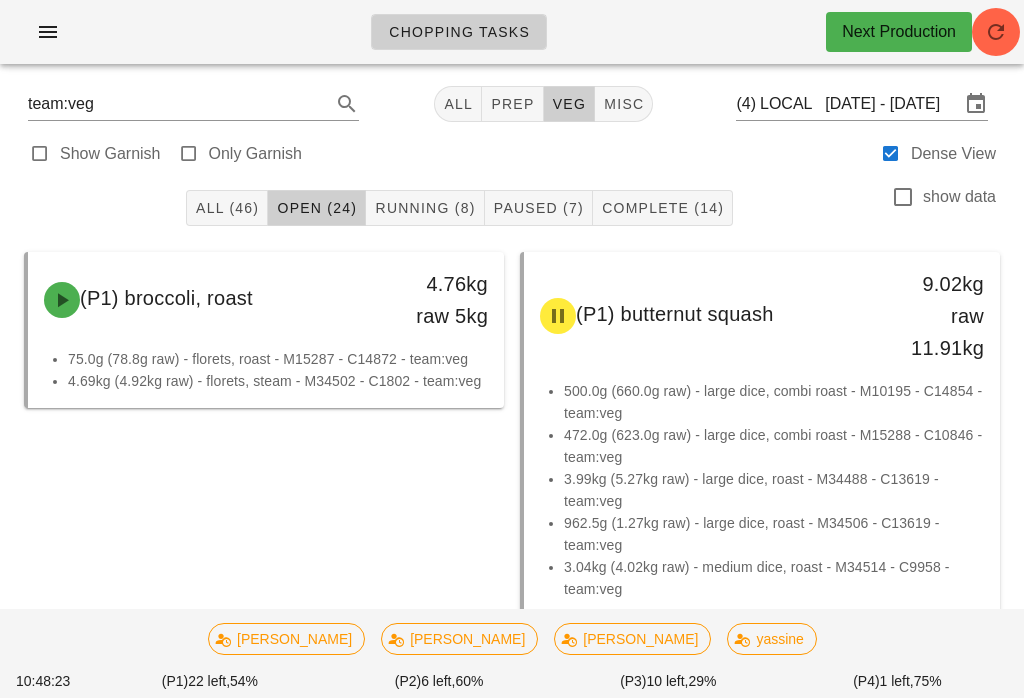 click on "Running (8)" at bounding box center [424, 208] 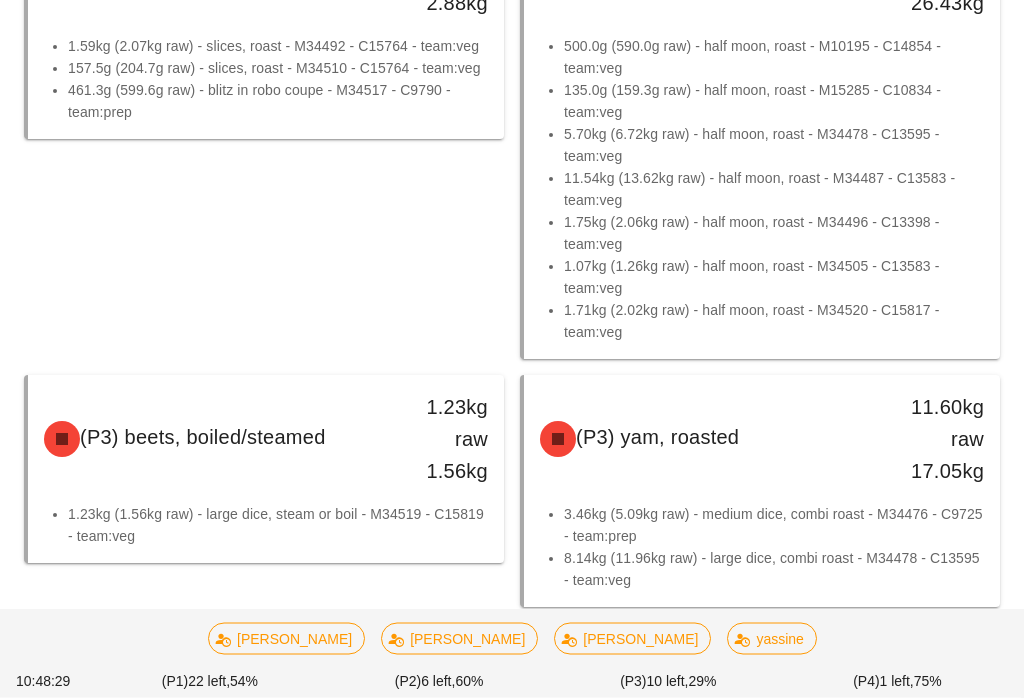 scroll, scrollTop: 1353, scrollLeft: 0, axis: vertical 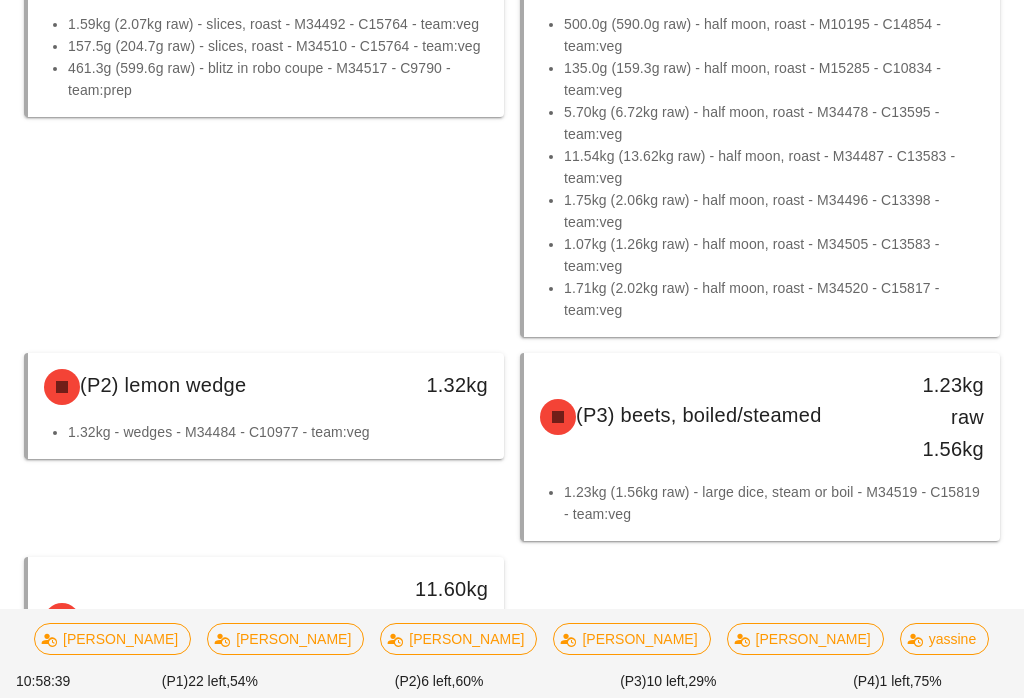 click on "[PERSON_NAME]   [PERSON_NAME]   [PERSON_NAME]" at bounding box center [511, 639] 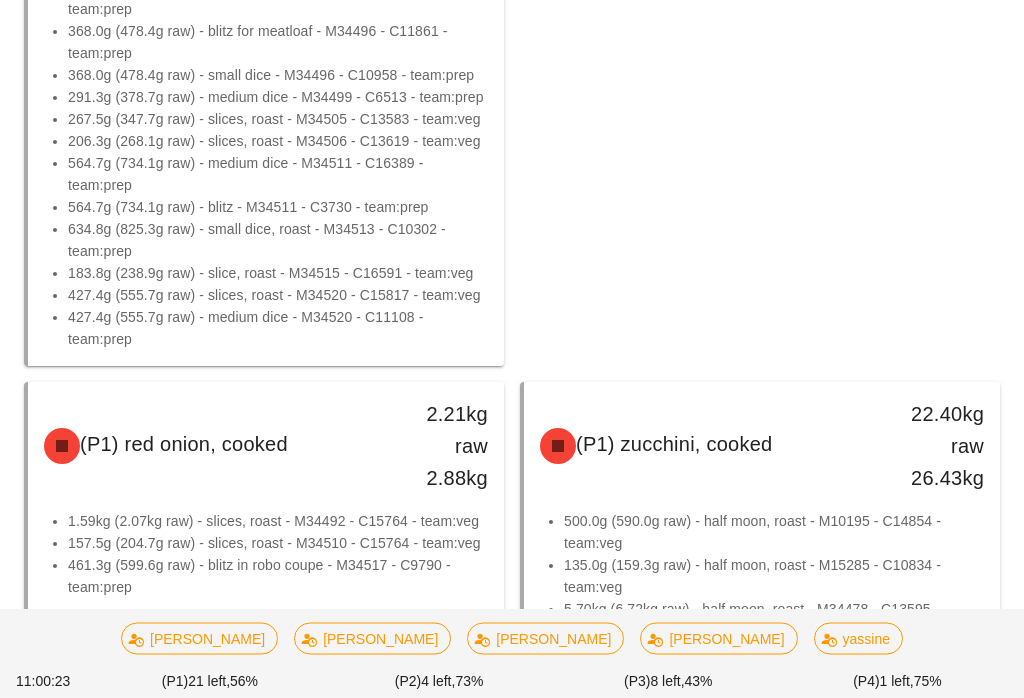 scroll, scrollTop: 856, scrollLeft: 0, axis: vertical 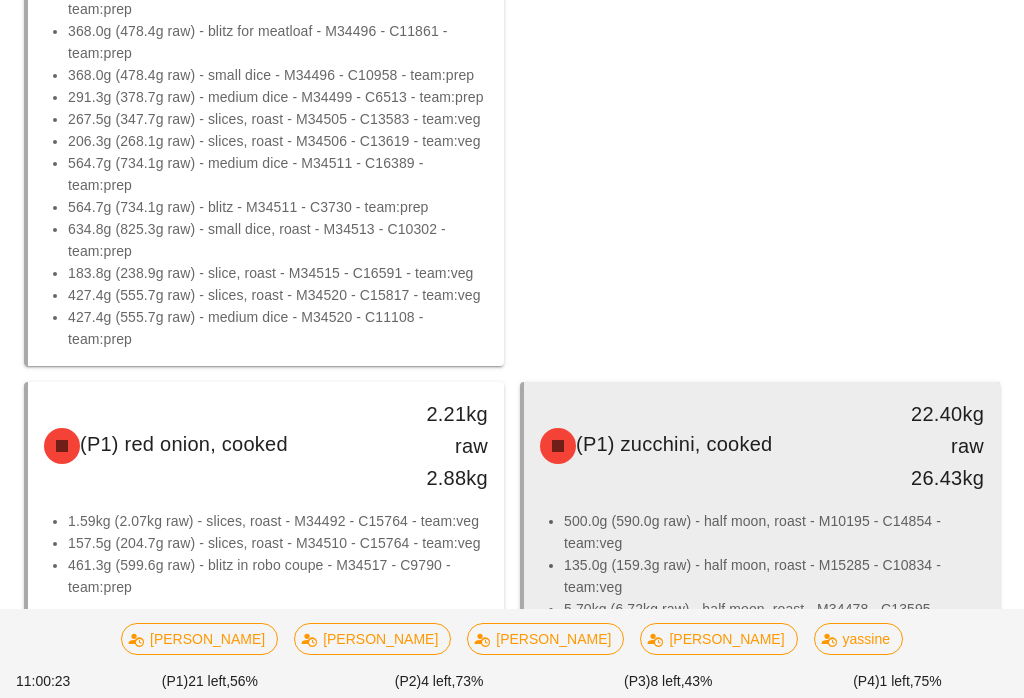 click on "500.0g (590.0g raw) - half moon, roast - M10195 - C14854 - team:veg" at bounding box center (774, 532) 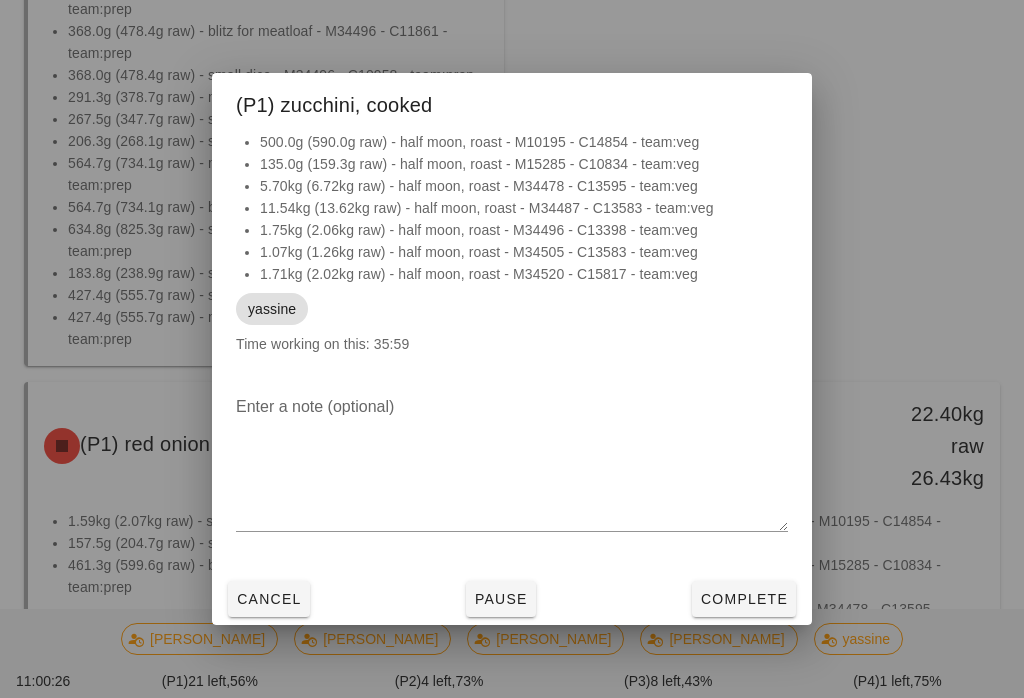 click on "Complete" at bounding box center (744, 599) 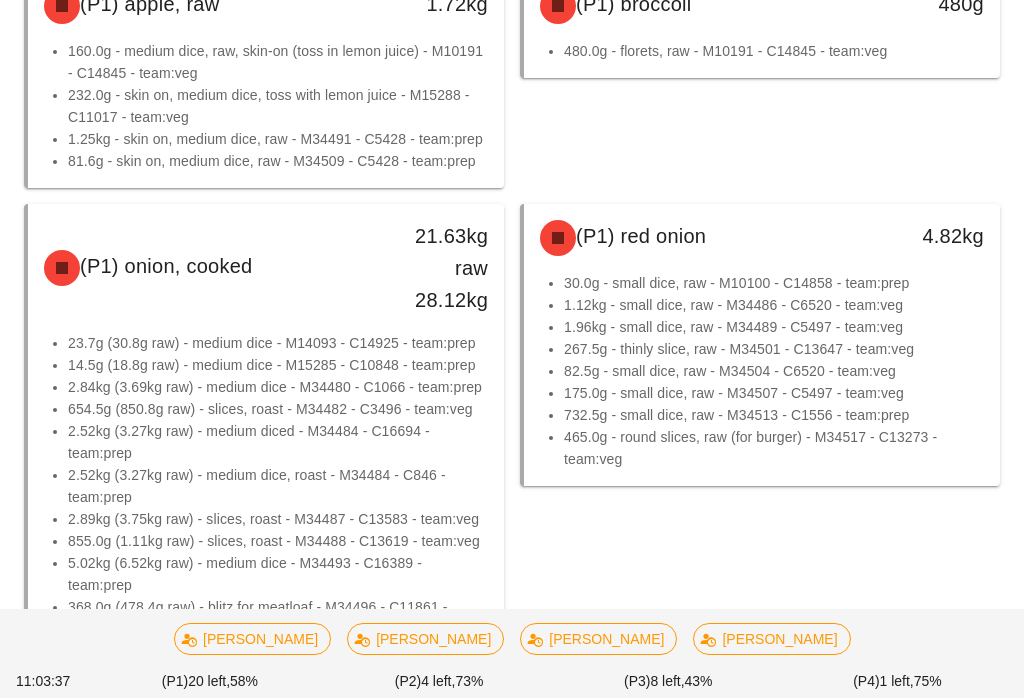 scroll, scrollTop: 0, scrollLeft: 0, axis: both 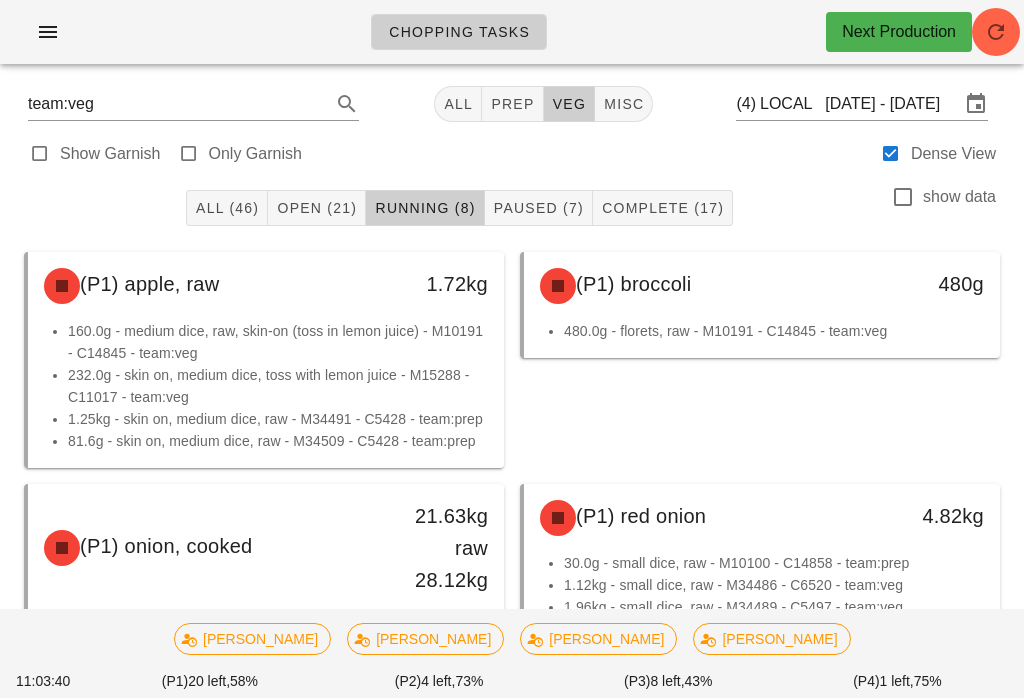 click on "Open (21)" at bounding box center (316, 208) 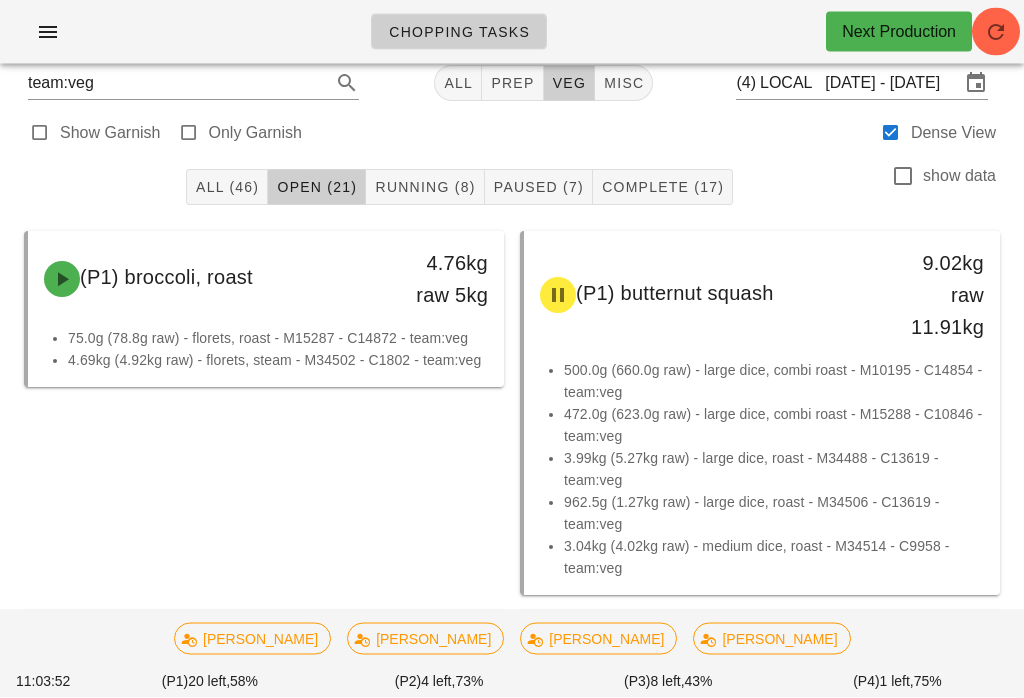 scroll, scrollTop: 0, scrollLeft: 0, axis: both 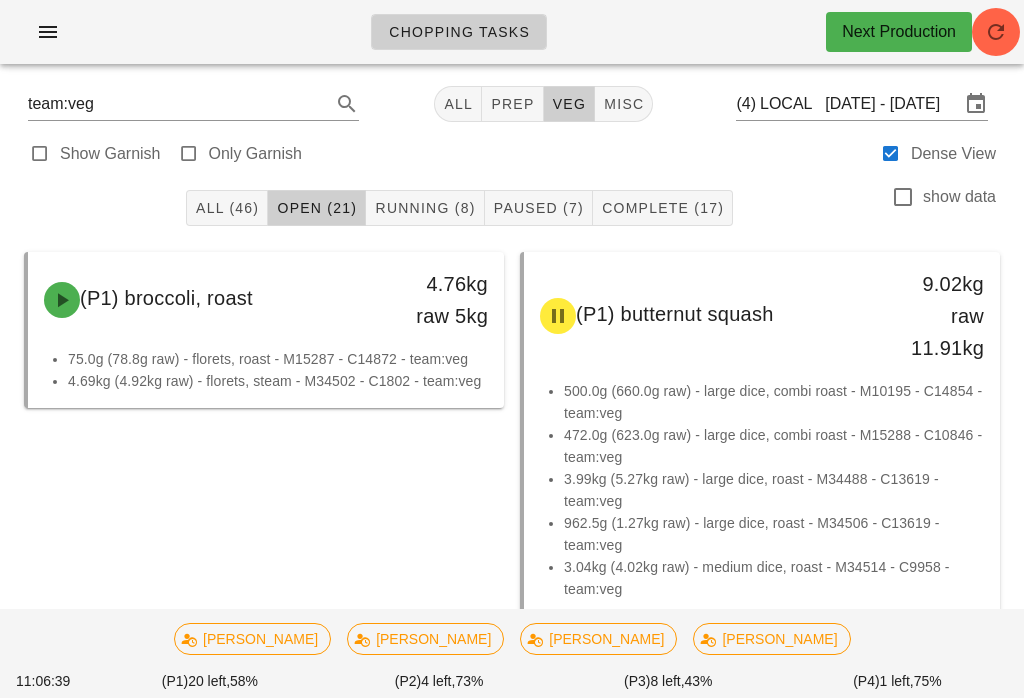 click on "All (46) Open (21) Running (8) Paused (7) Complete (17) show data" at bounding box center [512, 208] 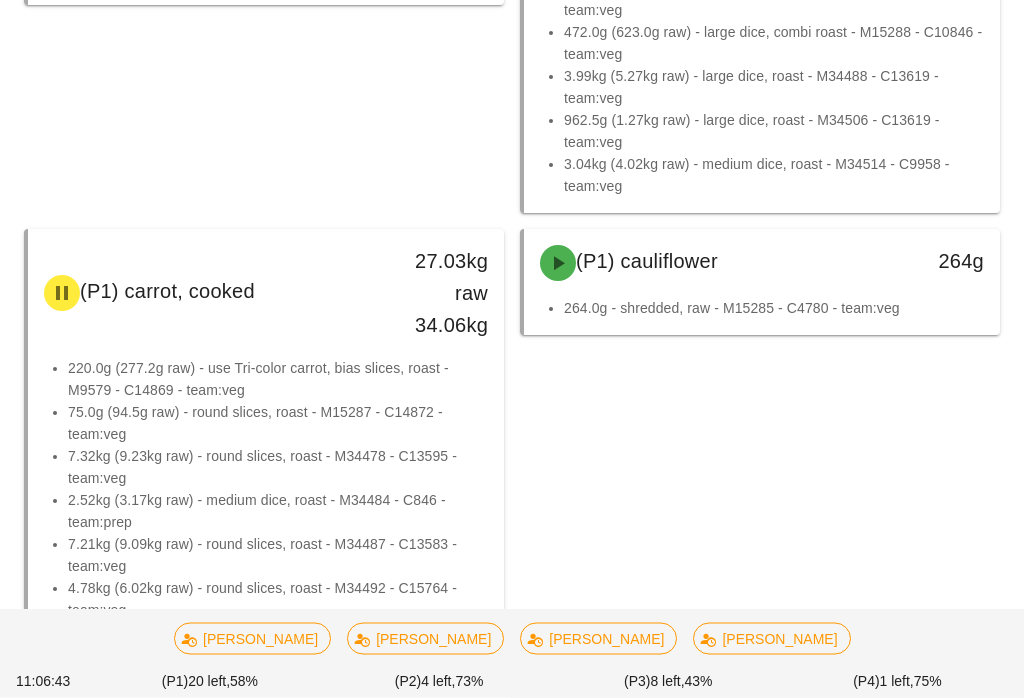 scroll, scrollTop: 411, scrollLeft: 0, axis: vertical 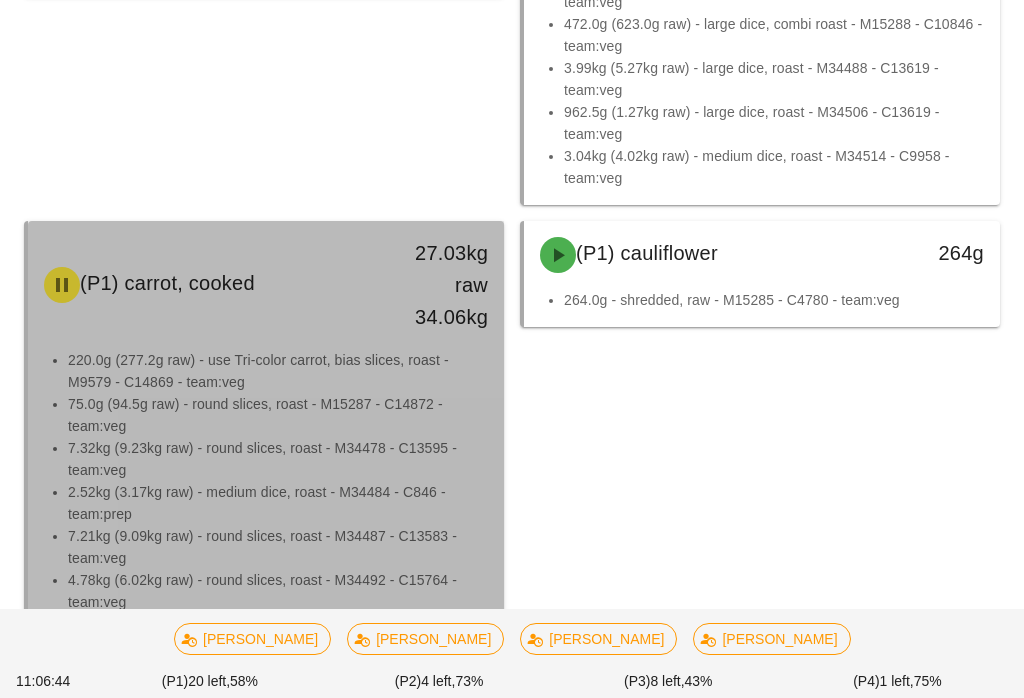click on "75.0g (94.5g raw) - round slices, roast - M15287 - C14872 - team:veg" at bounding box center [278, 415] 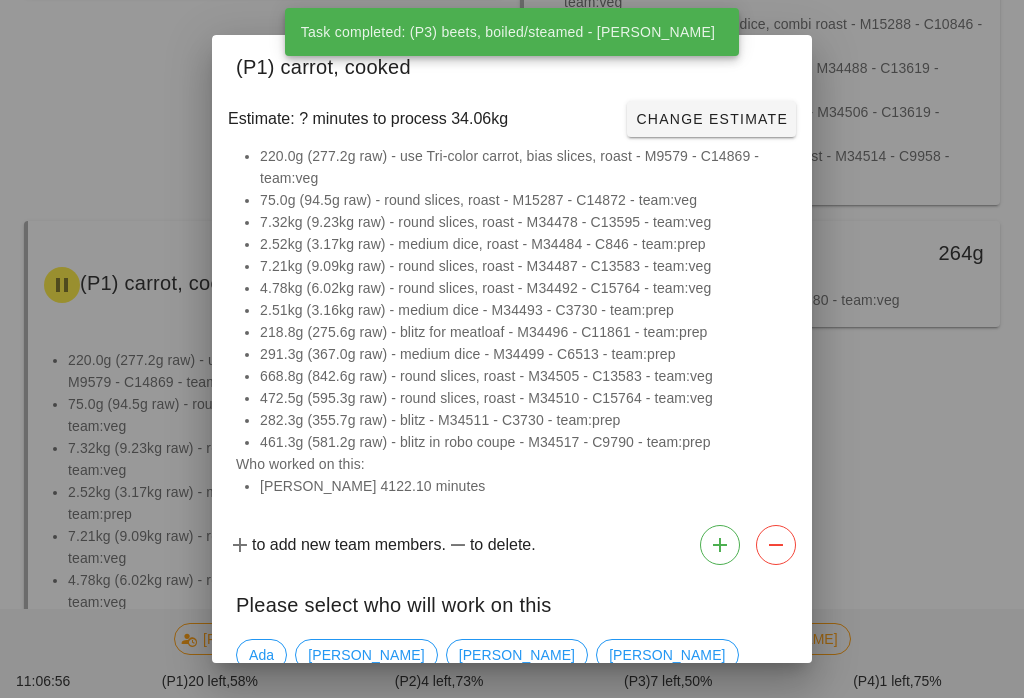 click at bounding box center (512, 349) 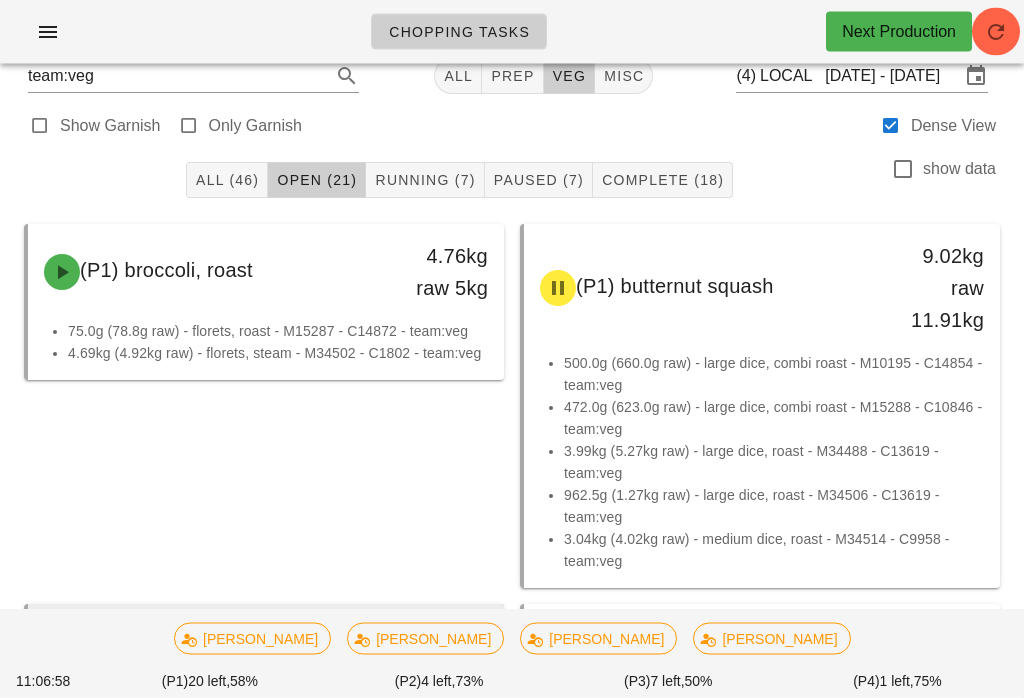 scroll, scrollTop: 0, scrollLeft: 0, axis: both 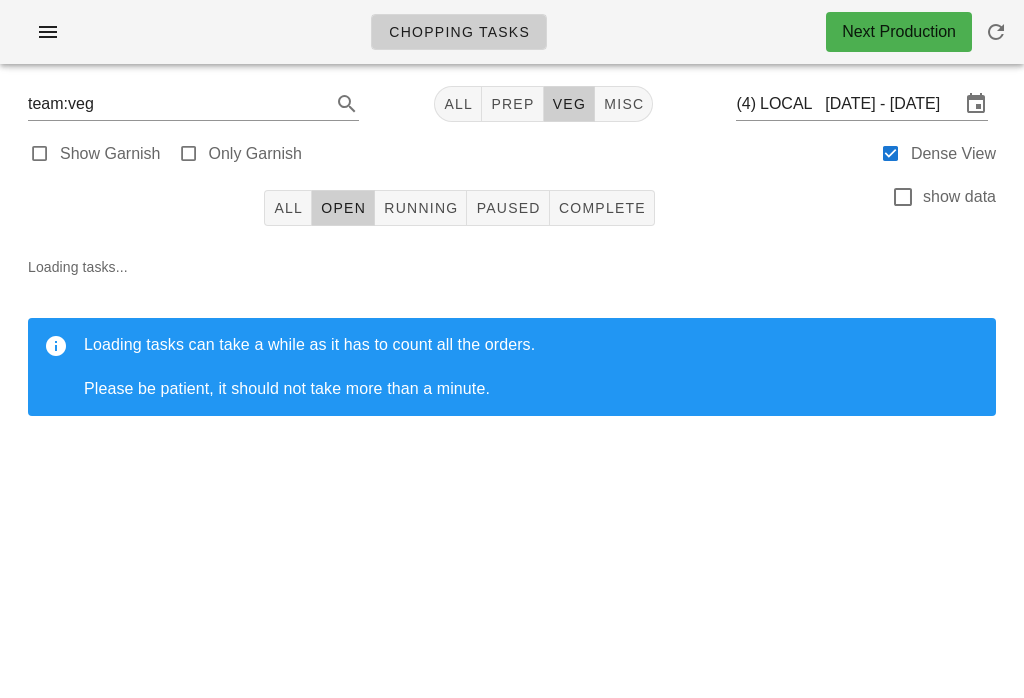 click on "Running" at bounding box center (420, 208) 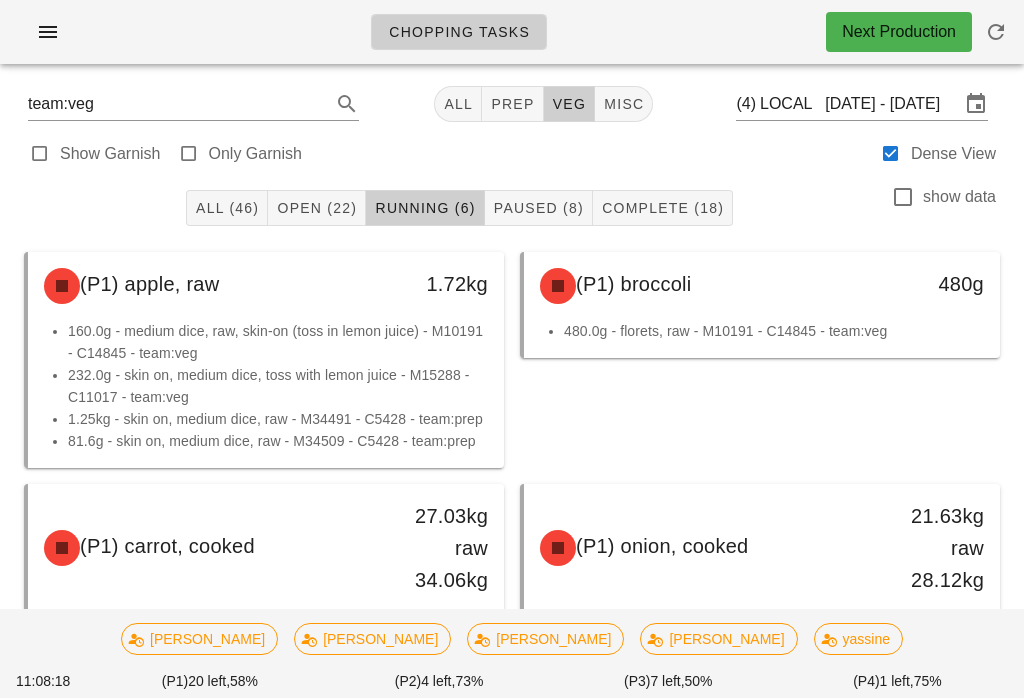 click on "misc" at bounding box center [624, 104] 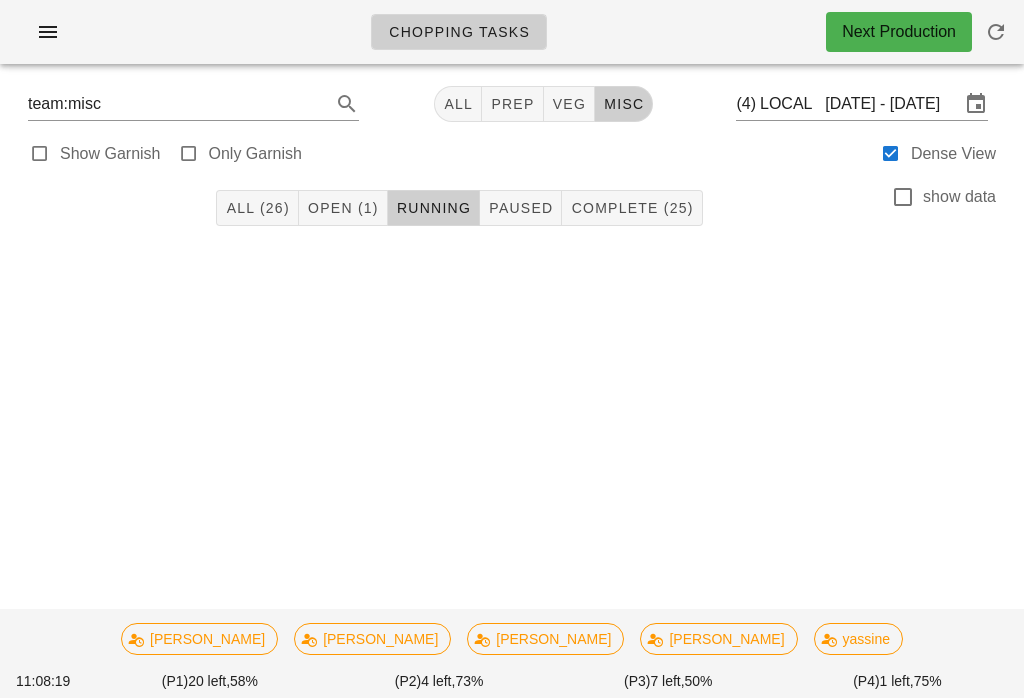 click on "Open (1)" at bounding box center (343, 208) 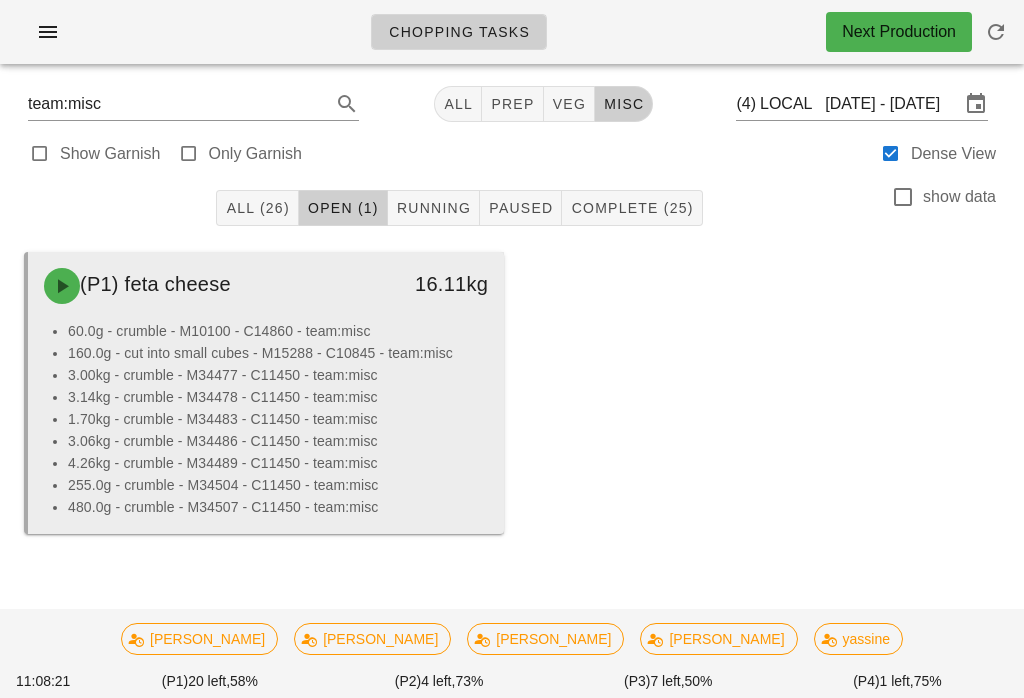 click on "1.70kg - crumble - M34483 - C11450 - team:misc" at bounding box center (278, 419) 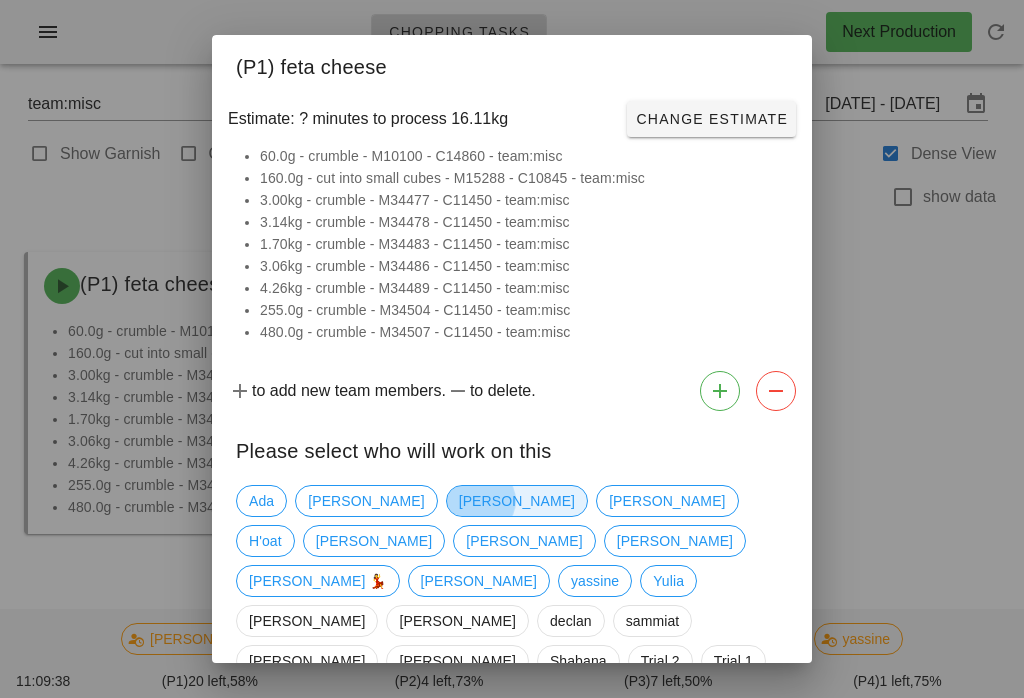 click on "[PERSON_NAME]" at bounding box center (517, 501) 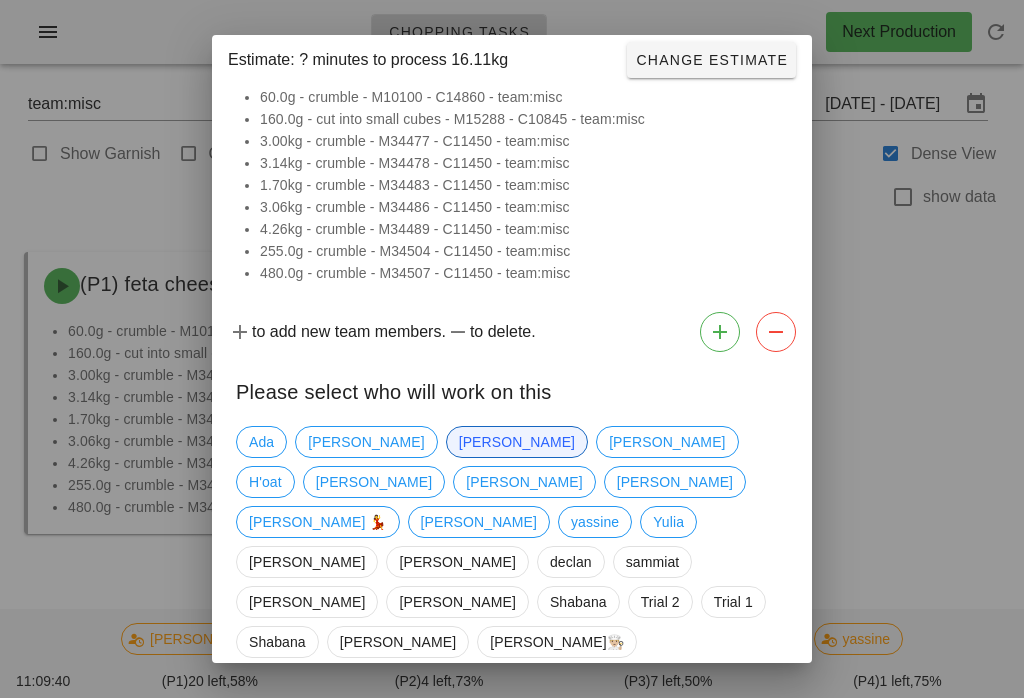 scroll, scrollTop: 57, scrollLeft: 0, axis: vertical 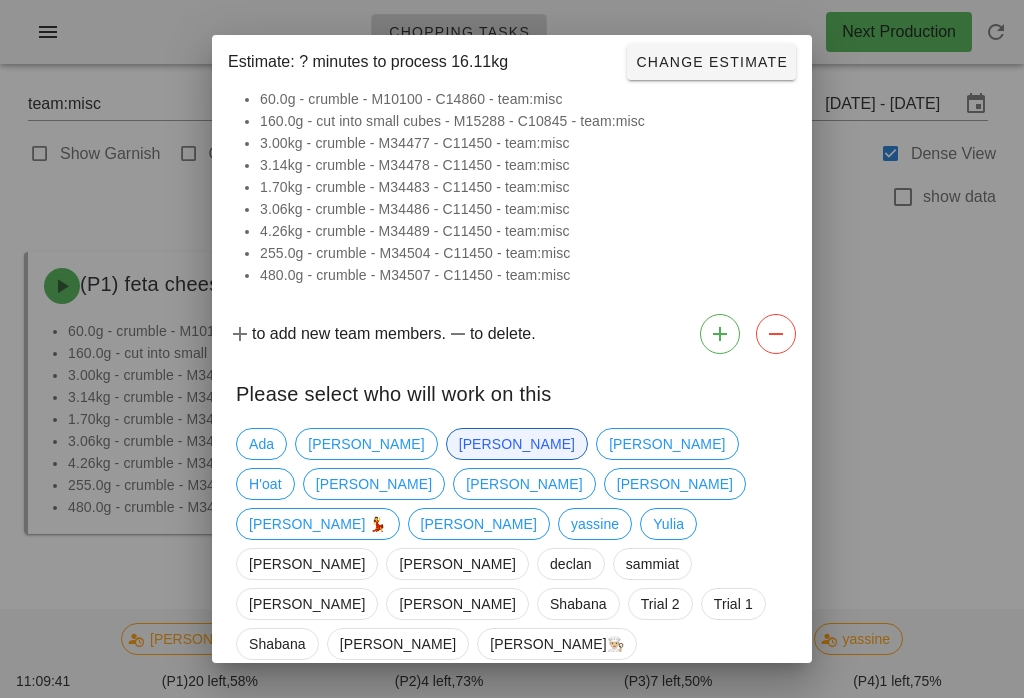 click on "Confirm Start" at bounding box center (722, 754) 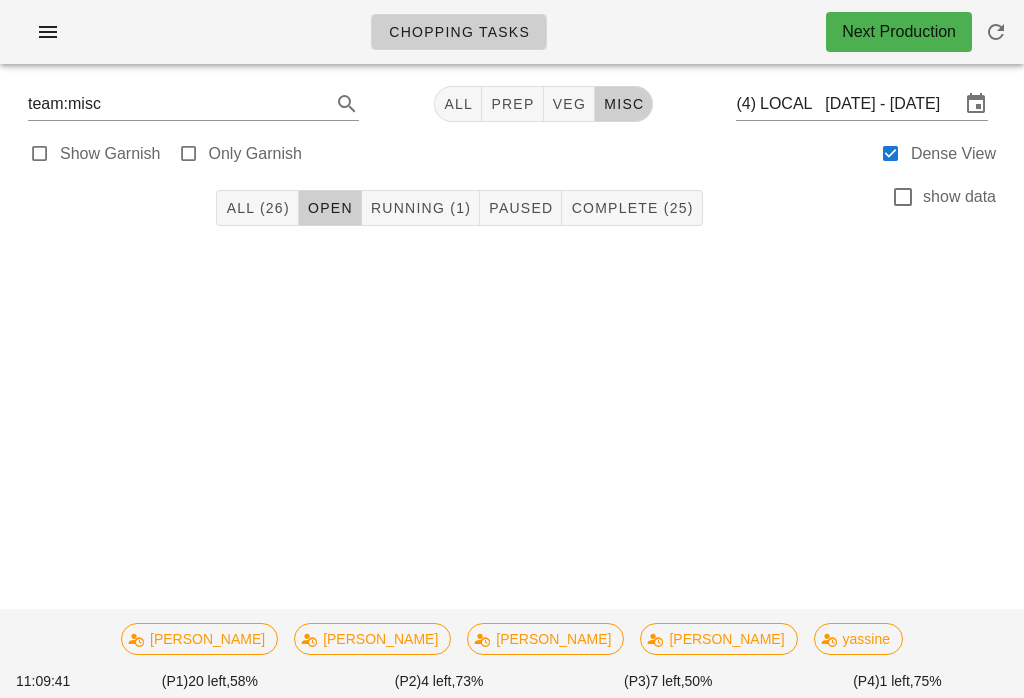 scroll, scrollTop: 0, scrollLeft: 0, axis: both 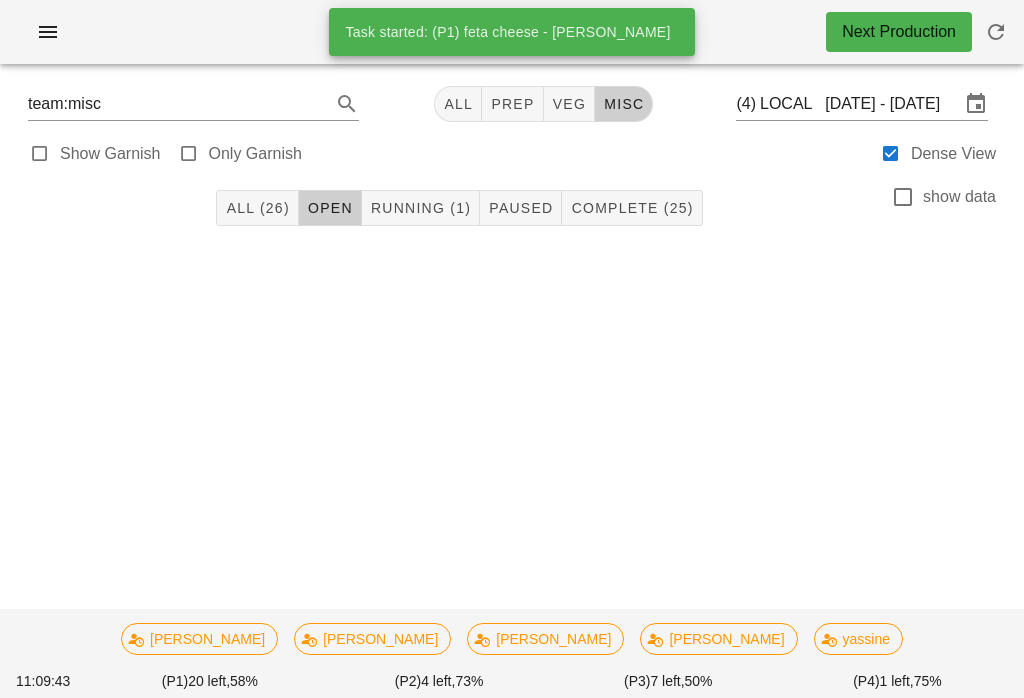 click on "Running (1)" at bounding box center (420, 208) 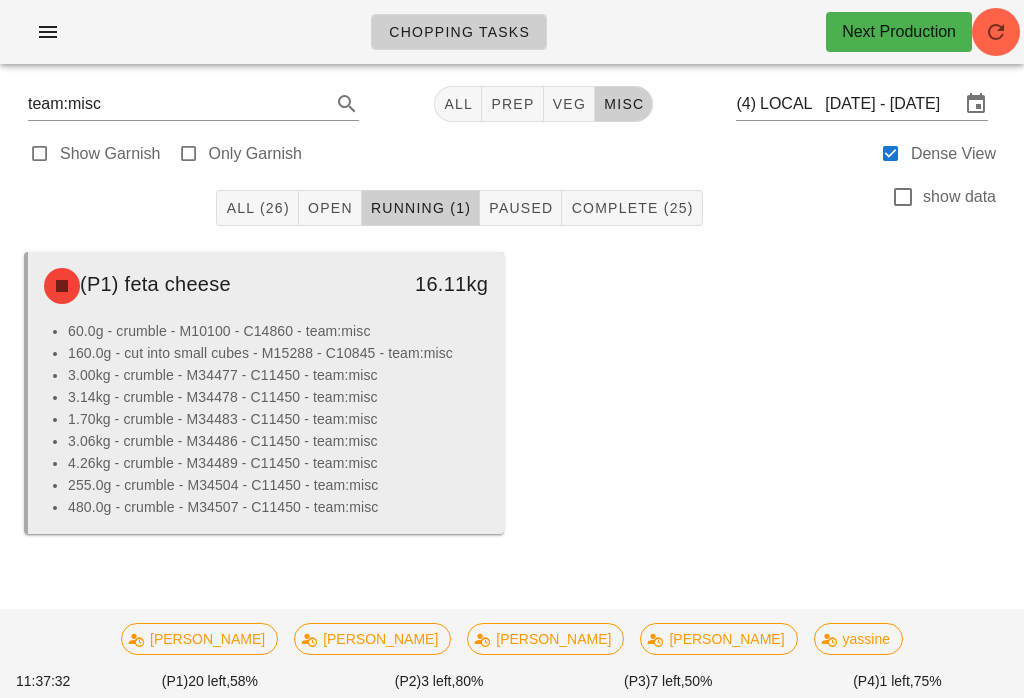 click on "1.70kg - crumble - M34483 - C11450 - team:misc" at bounding box center [278, 419] 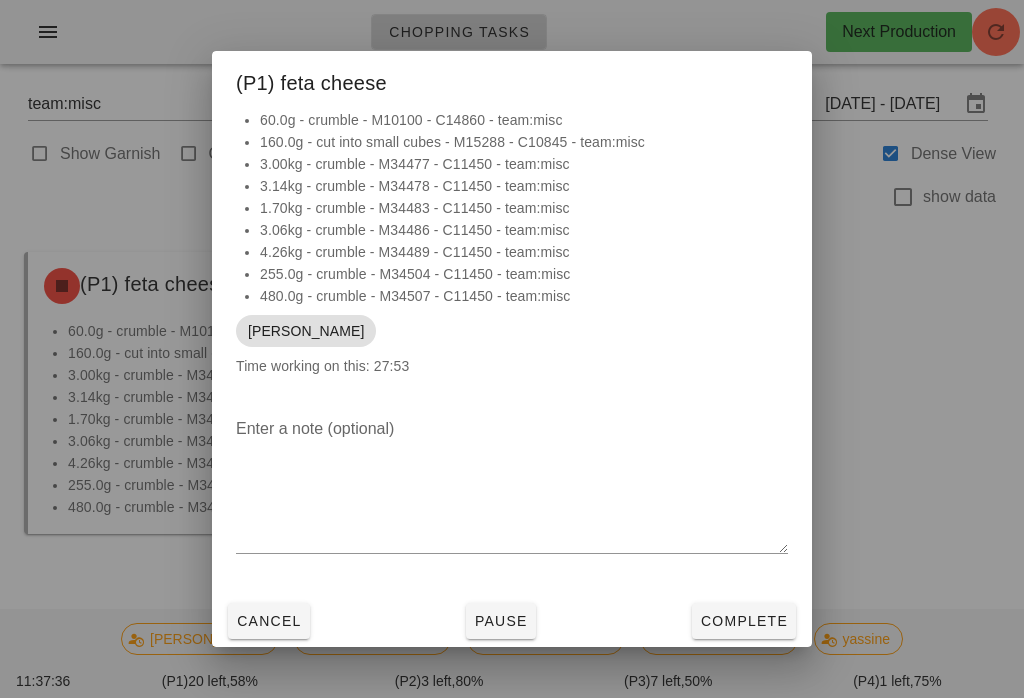 click on "Complete" at bounding box center [744, 621] 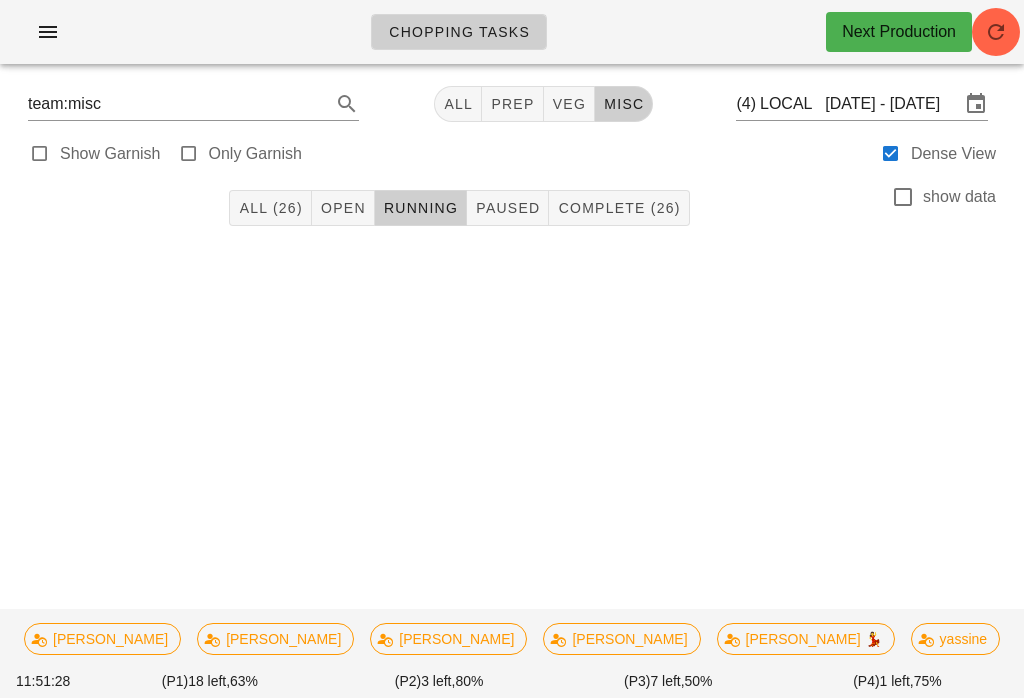 click on "Open" at bounding box center (343, 208) 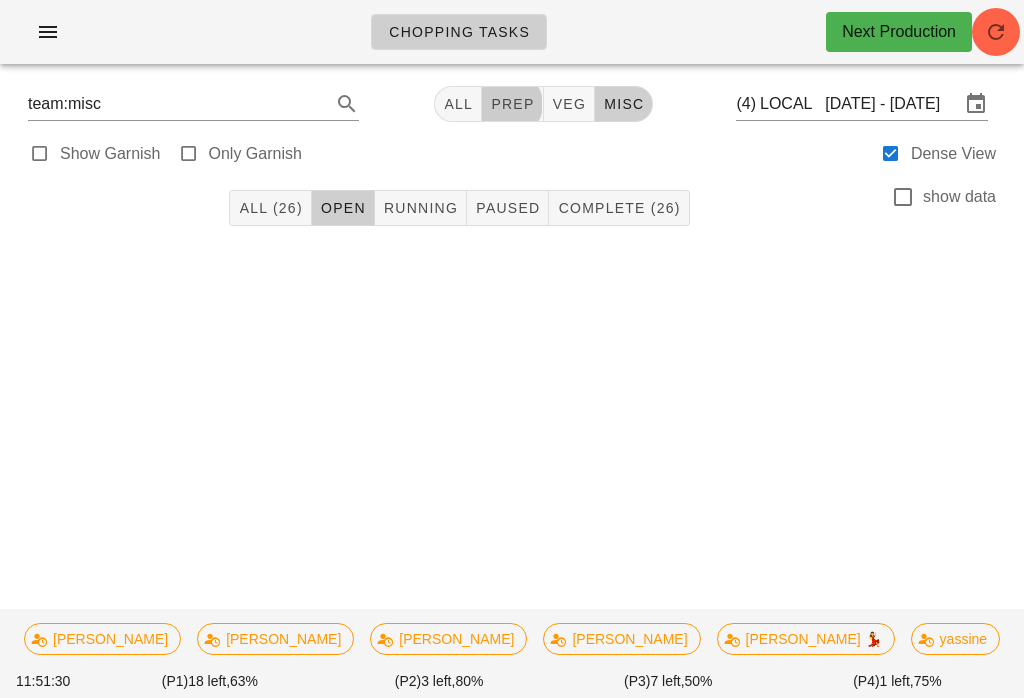 click on "prep" at bounding box center [512, 104] 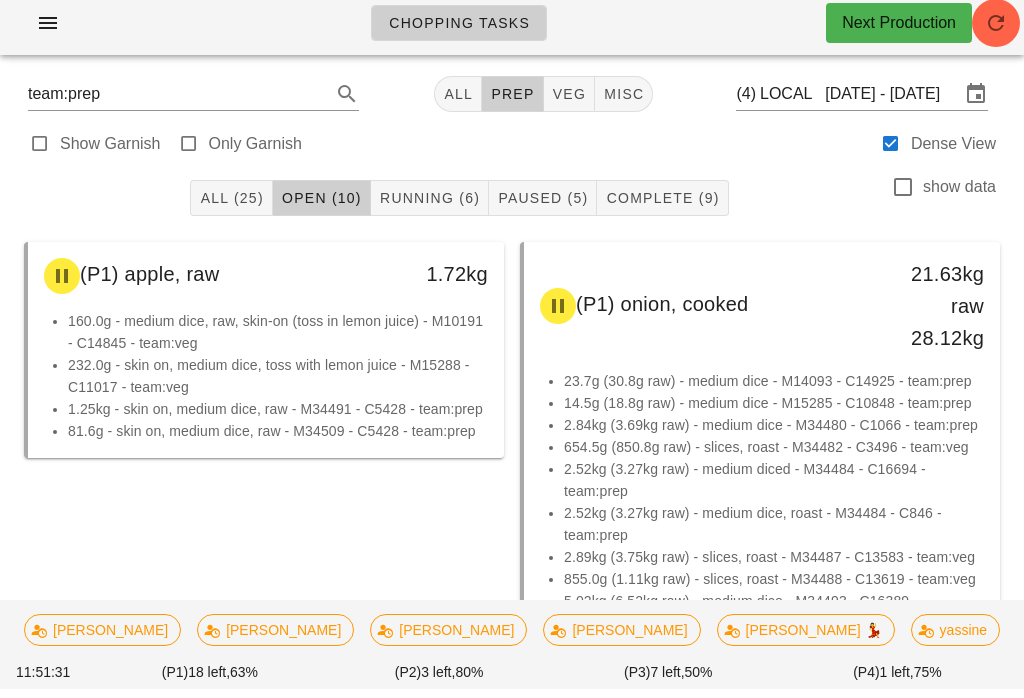 scroll, scrollTop: 10, scrollLeft: 0, axis: vertical 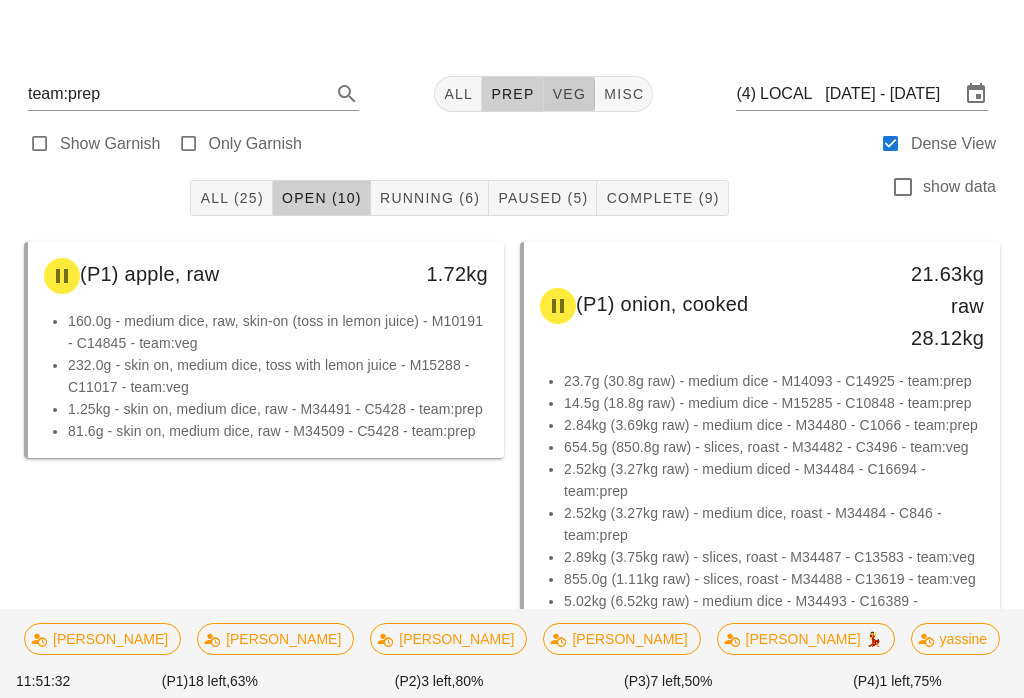 click on "veg" at bounding box center [570, 94] 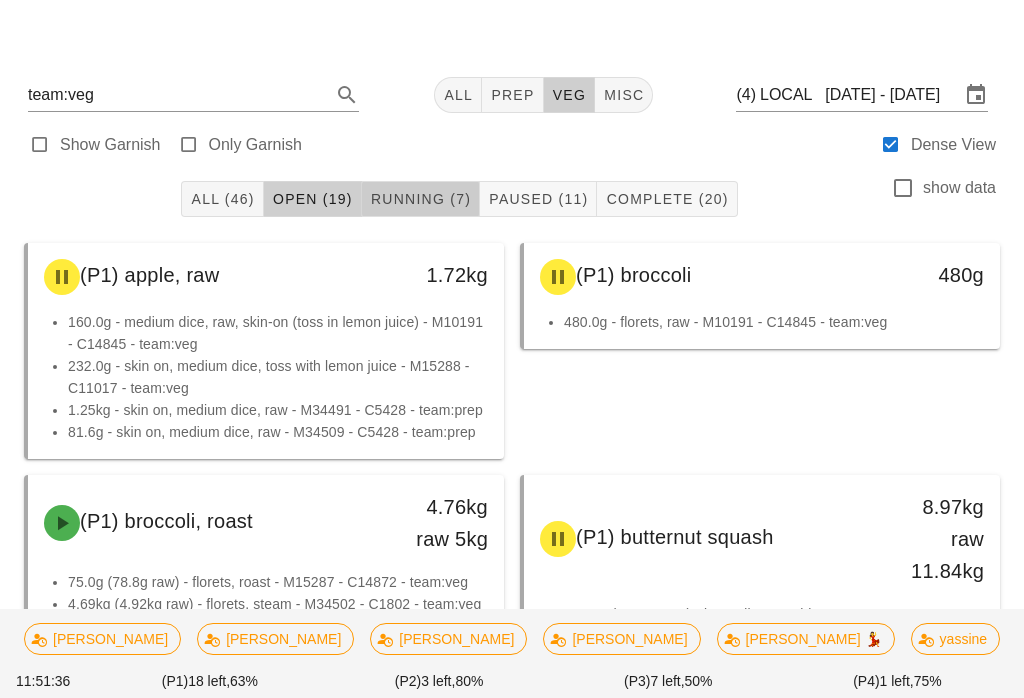 scroll, scrollTop: 0, scrollLeft: 0, axis: both 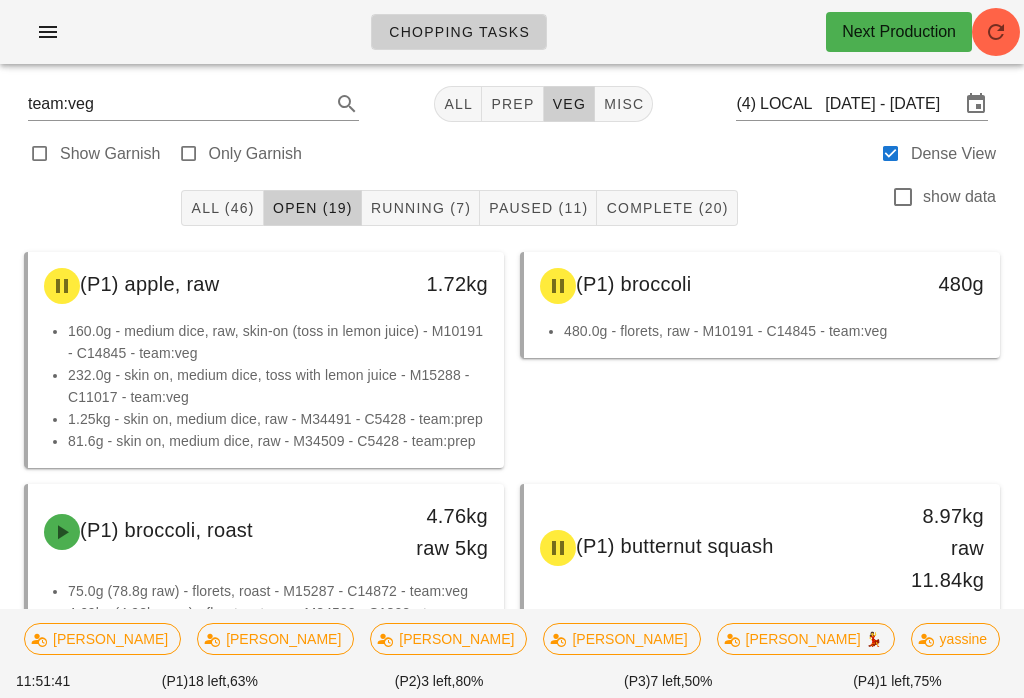 click on "All (46) Open (19) Running (7) Paused (11) Complete (20) show data" at bounding box center [512, 208] 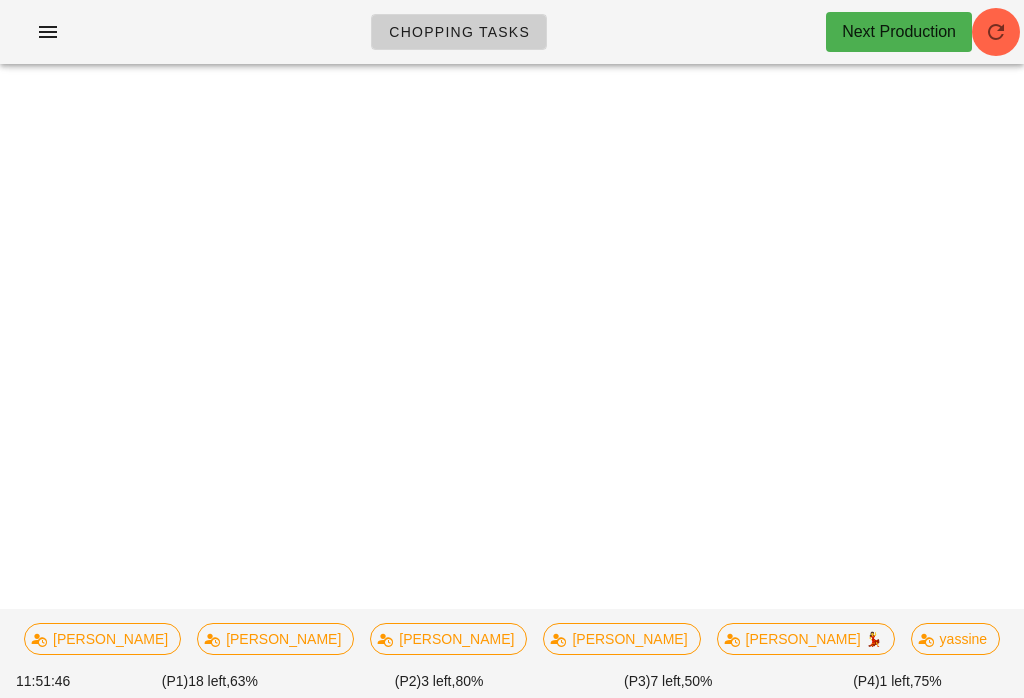 click on "Chopping Tasks Next Production  team:veg All prep  veg  misc  (4) LOCAL   Jul 10 - Jul 12 Show Garnish Only Garnish Dense View All (46) Open (19) Running (7) Paused (11) Complete (20) show data  (P1) apple, raw 1.72kg 160.0g - medium dice, raw, skin-on (toss in lemon juice) - M10191 - C14845 - team:veg 232.0g - skin on, medium dice, toss with lemon juice - M15288 - C11017 - team:veg 1.25kg - skin on, medium dice, raw - M34491 - C5428 - team:prep 81.6g - skin on, medium dice, raw - M34509 - C5428 - team:prep  (P1) broccoli 480g 480.0g - florets, raw - M10191 - C14845 - team:veg  (P1) broccoli, roast 4.76kg raw 5kg 75.0g (78.8g raw) - florets, roast - M15287 - C14872 - team:veg 4.69kg (4.92kg raw) - florets, steam - M34502 - C1802 - team:veg  (P1) butternut squash 8.97kg raw 11.84kg 500.0g (660.0g raw) - large dice, combi roast - M10195 - C14854 - team:veg 472.0g (623.0g raw) - large dice, combi roast - M15288 - C10846 - team:veg 3.99kg (5.27kg raw) - large dice, roast - M34488 - C13619 - team:veg 264g 21.63kg" at bounding box center [512, 349] 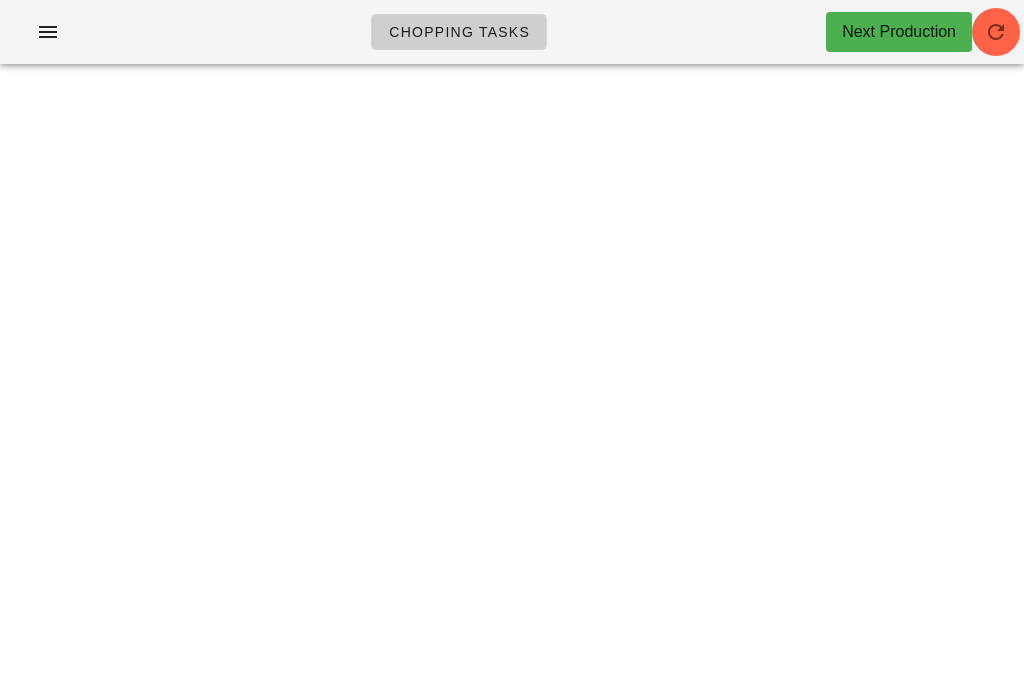 click on "Chopping Tasks" at bounding box center (459, 32) 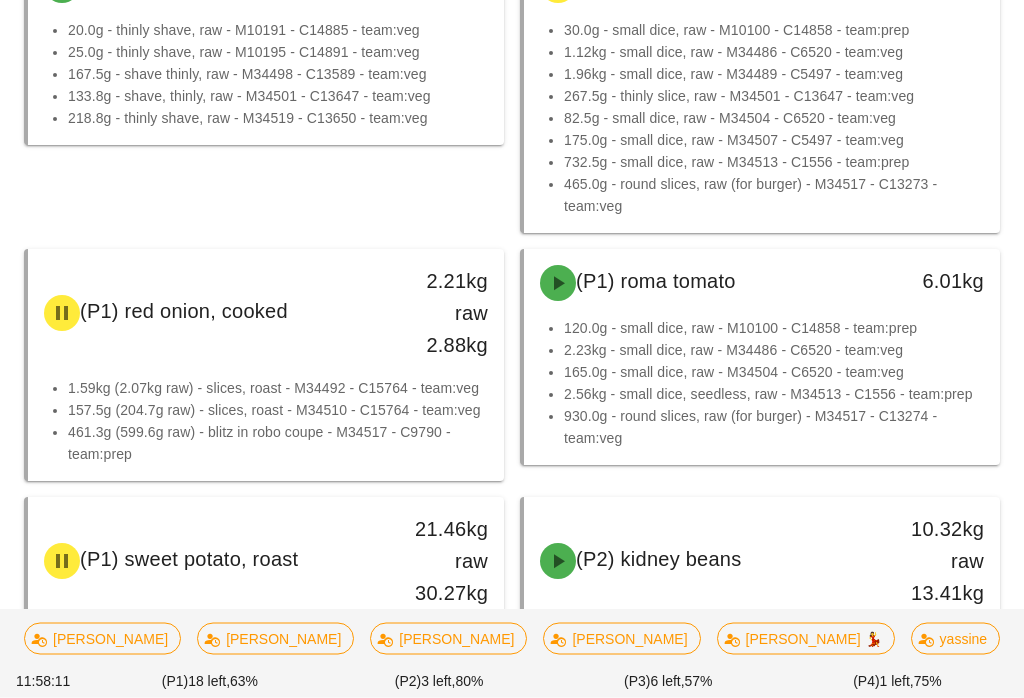 scroll, scrollTop: 1765, scrollLeft: 0, axis: vertical 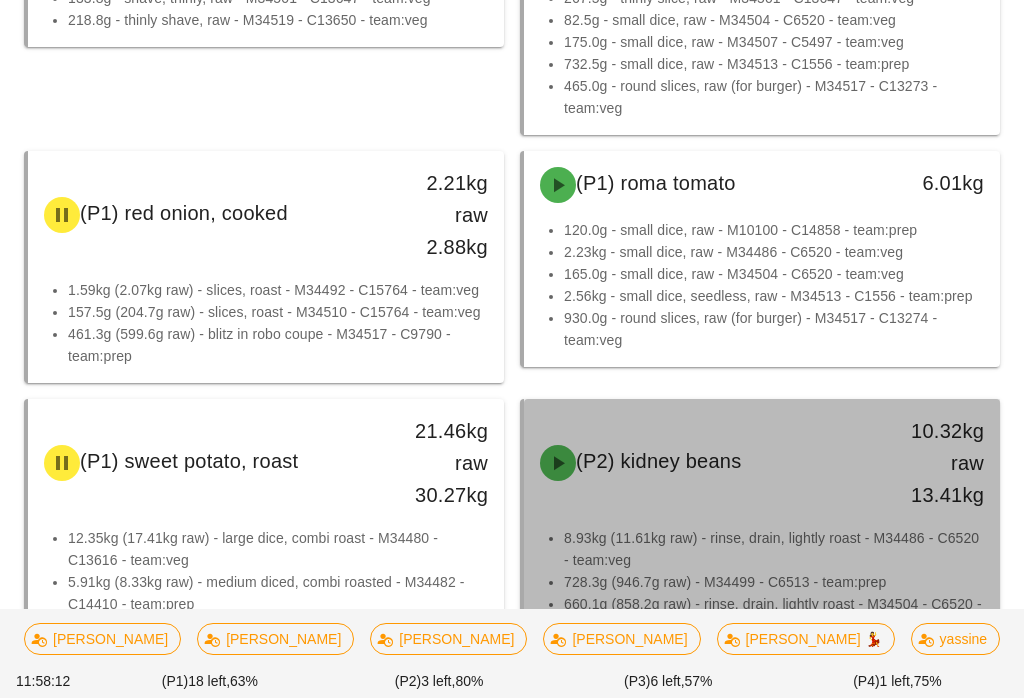 click on "10.32kg raw 13.41kg" at bounding box center [937, 463] 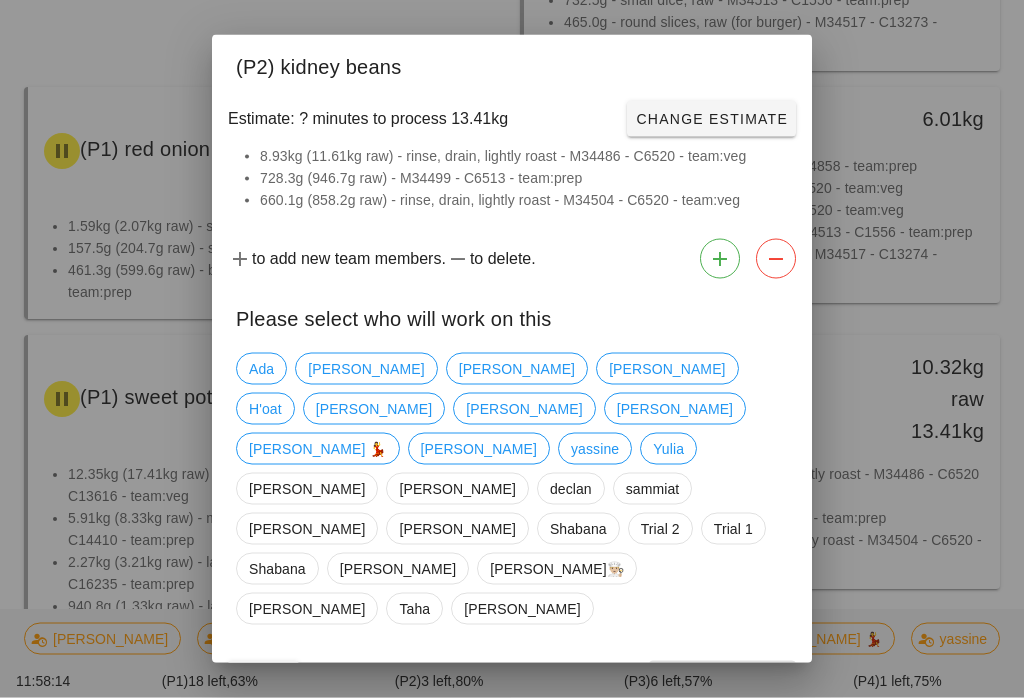 scroll, scrollTop: 1829, scrollLeft: 0, axis: vertical 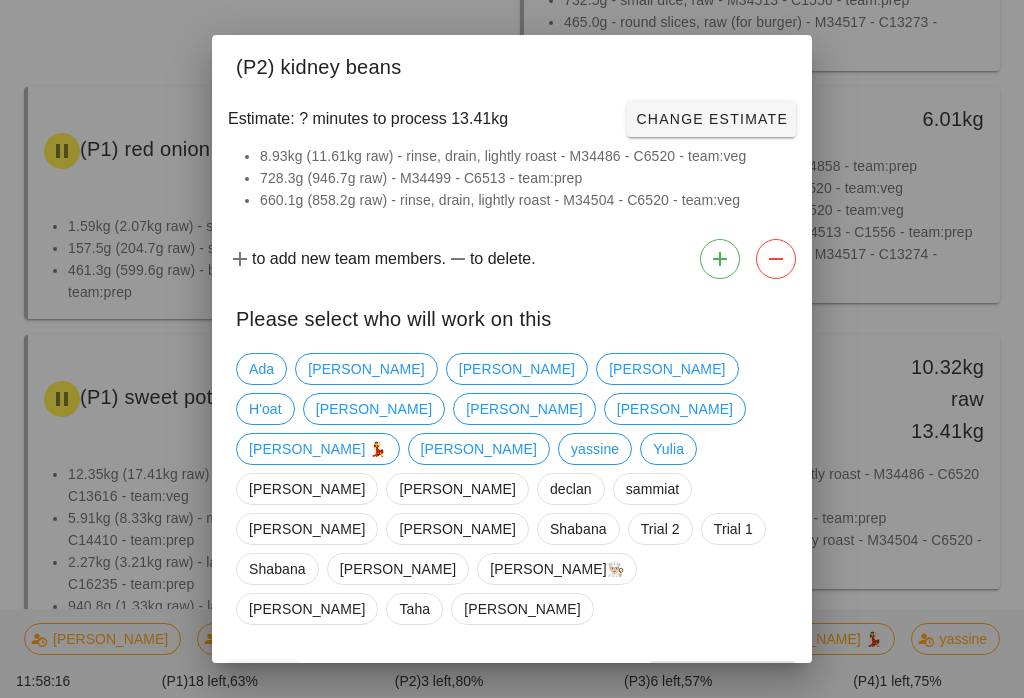 click on "Close" at bounding box center [263, 679] 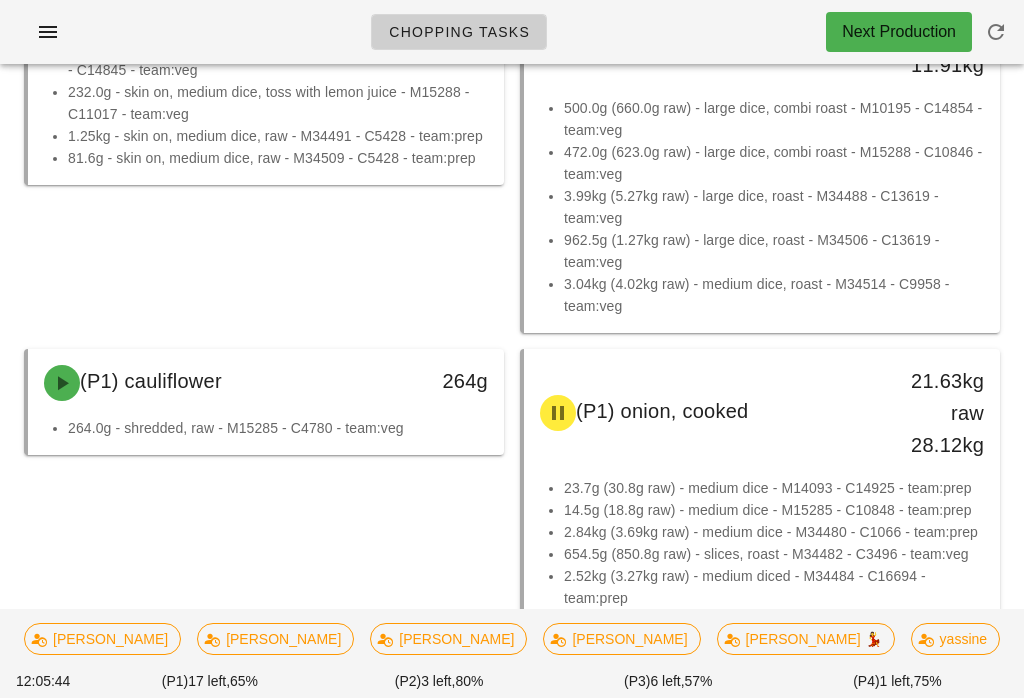 scroll, scrollTop: 0, scrollLeft: 0, axis: both 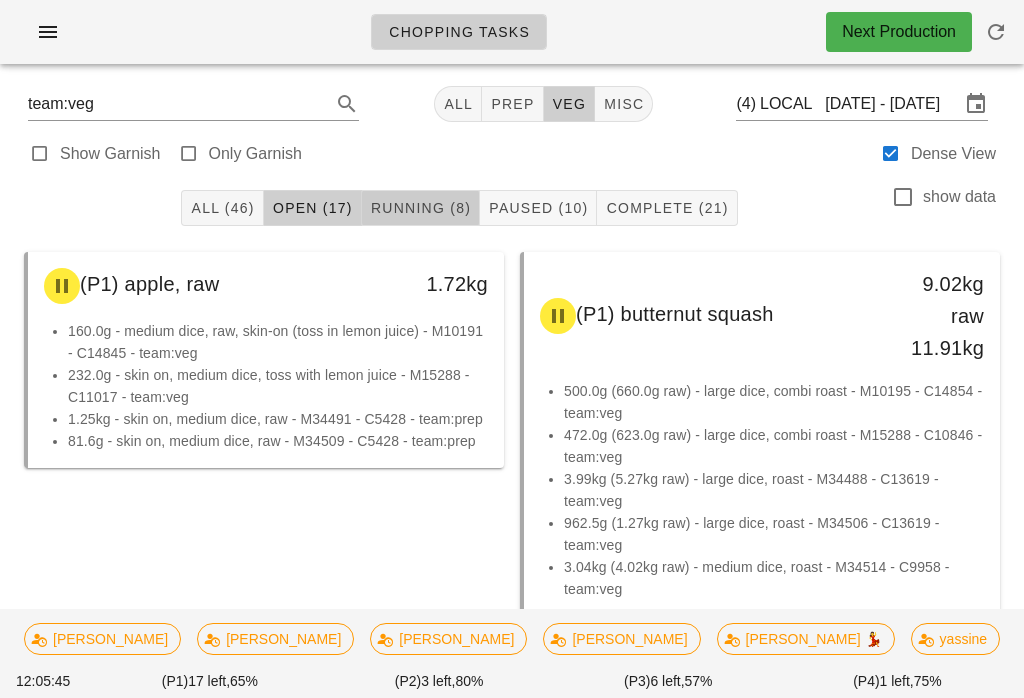 click on "Running (8)" at bounding box center (420, 208) 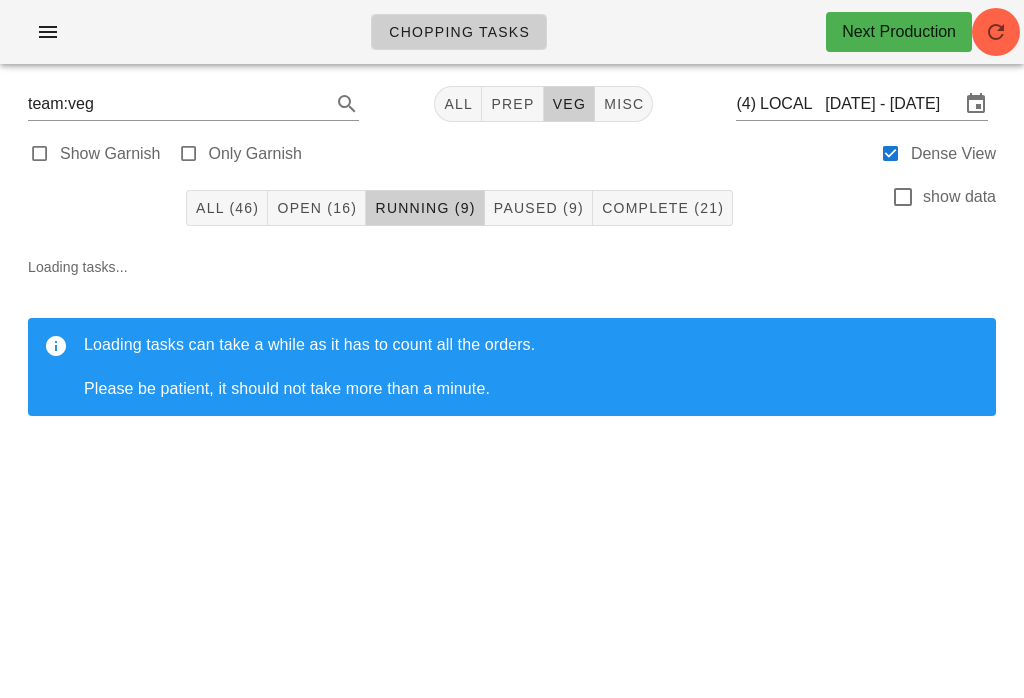 scroll, scrollTop: 0, scrollLeft: 0, axis: both 